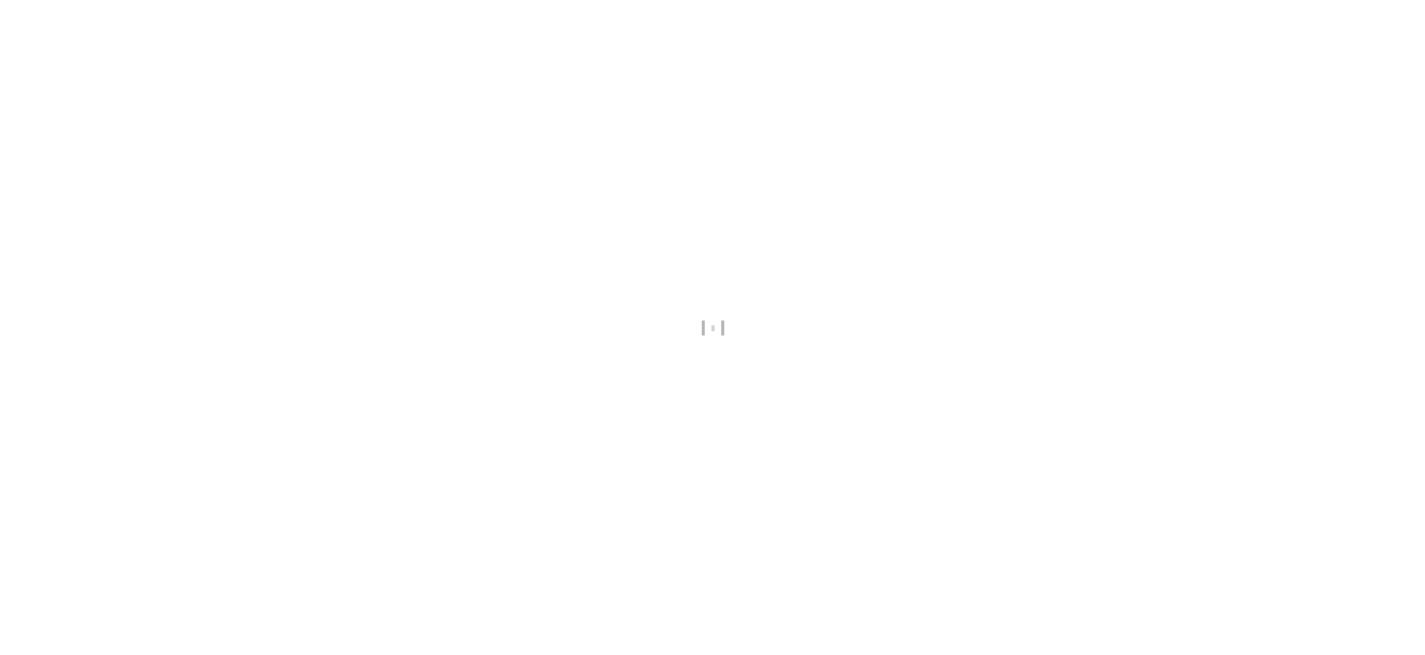 scroll, scrollTop: 0, scrollLeft: 0, axis: both 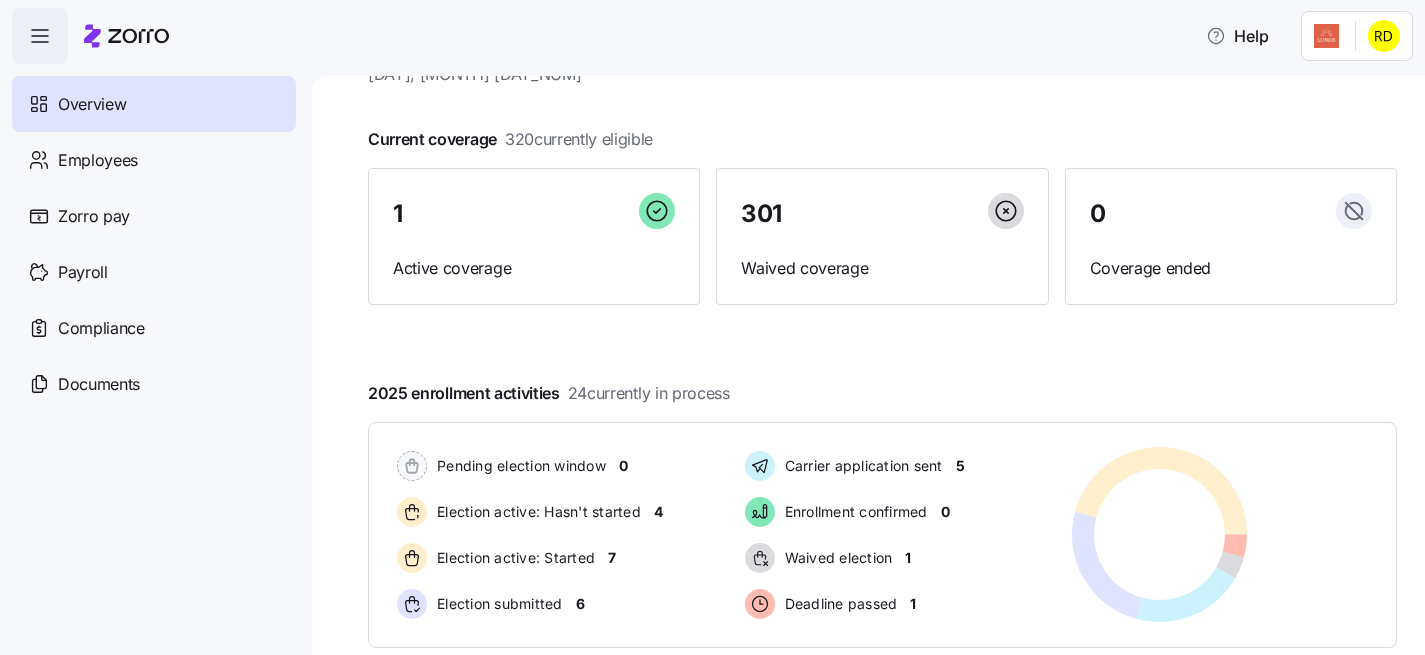 click on "Help Overview Employees Zorro pay Payroll Compliance Documents Lumos  overview Thursday, August 7 Current coverage 320  currently eligible 1 Active coverage 301 Waived coverage 0 Coverage ended 2025   enrollment activities 24  currently in process Pending election window 0 Election active: Hasn't started 4 Election active: Started 7 Election submitted 6 Carrier application sent 5 Enrollment confirmed 0 Waived election 1 Deadline passed 1 Pending election window 0 Election active: Hasn't started 4 Election active: Started 7 Election submitted 6 Carrier application sent 5 Enrollment confirmed 0 Waived election 1 Deadline passed 1 Quick actions Add employee View invoices Run payroll Need help? Visit our help center See what’s new on our blog Company Overview | Zorro" at bounding box center (712, 321) 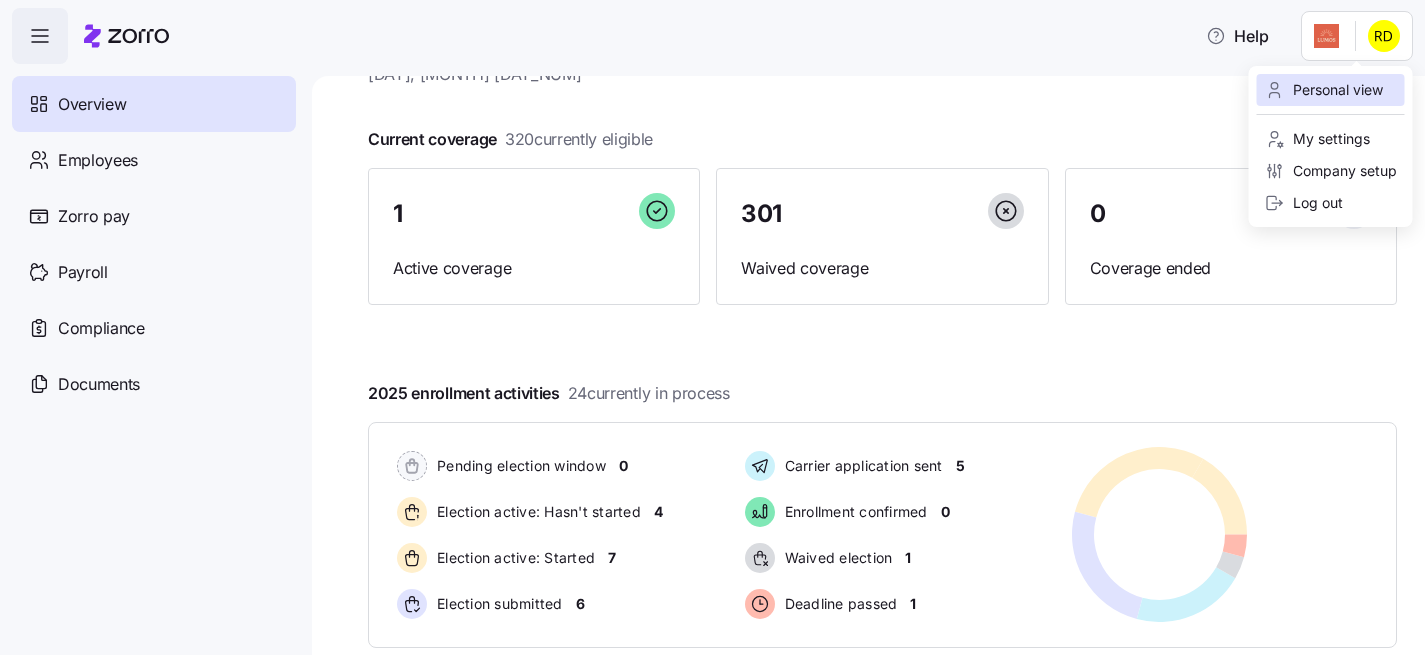 click on "Personal view" at bounding box center [1331, 90] 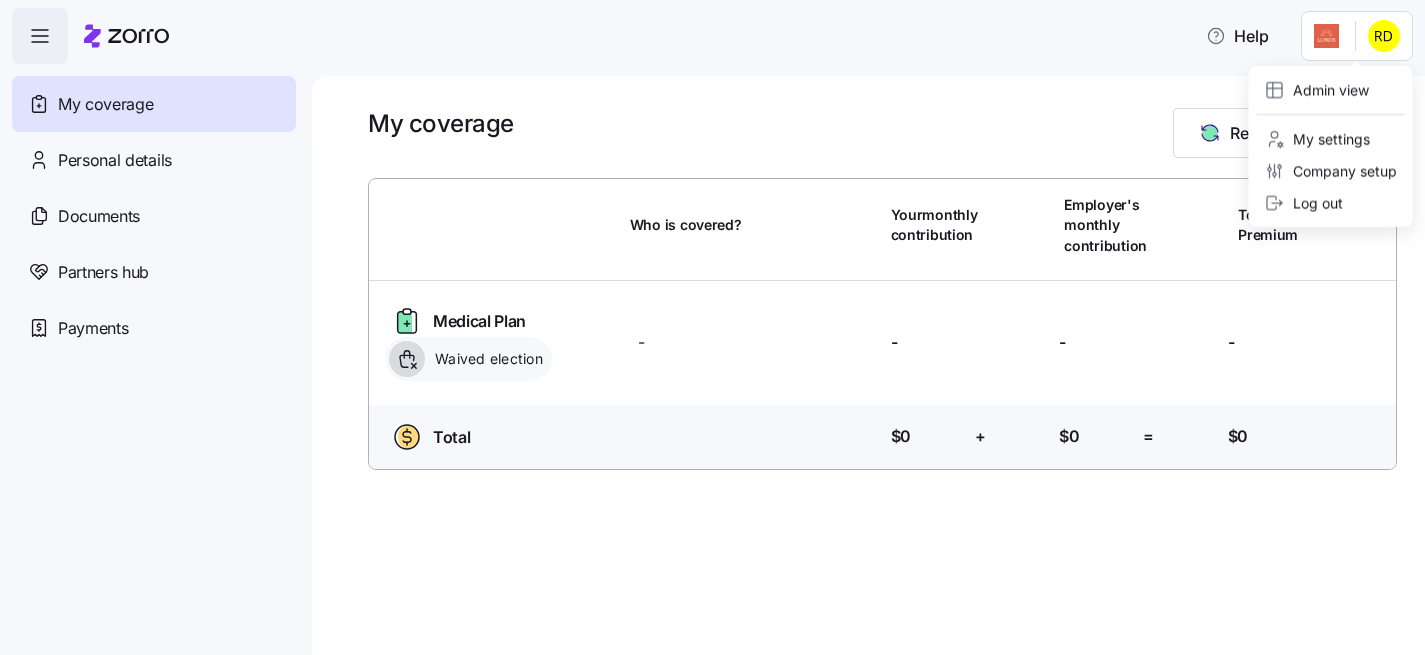 click on "Help My coverage Personal details Documents Partners hub Payments My coverage Report a Life Event Who is covered? Your  monthly contribution Employer's monthly contribution Total  monthly Premium Medical Plan Waived election Who is covered? - Your contribution: - Employer's contribution: - Total Premium: - Total Who is covered? Your contribution: $0 + Employer's contribution: $0 = Total Premium: $0 My Coverage | Zorro Admin view My settings Company setup Log out" at bounding box center [712, 321] 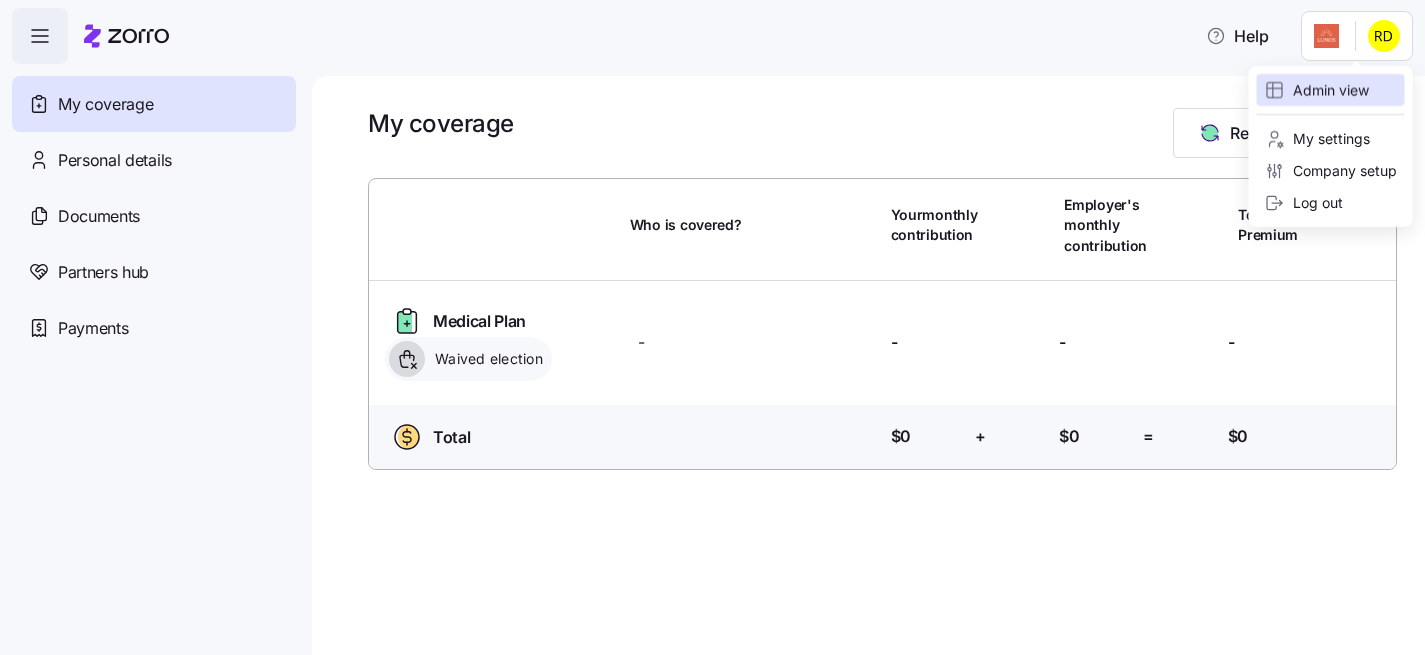 click on "Admin view" at bounding box center [1331, 90] 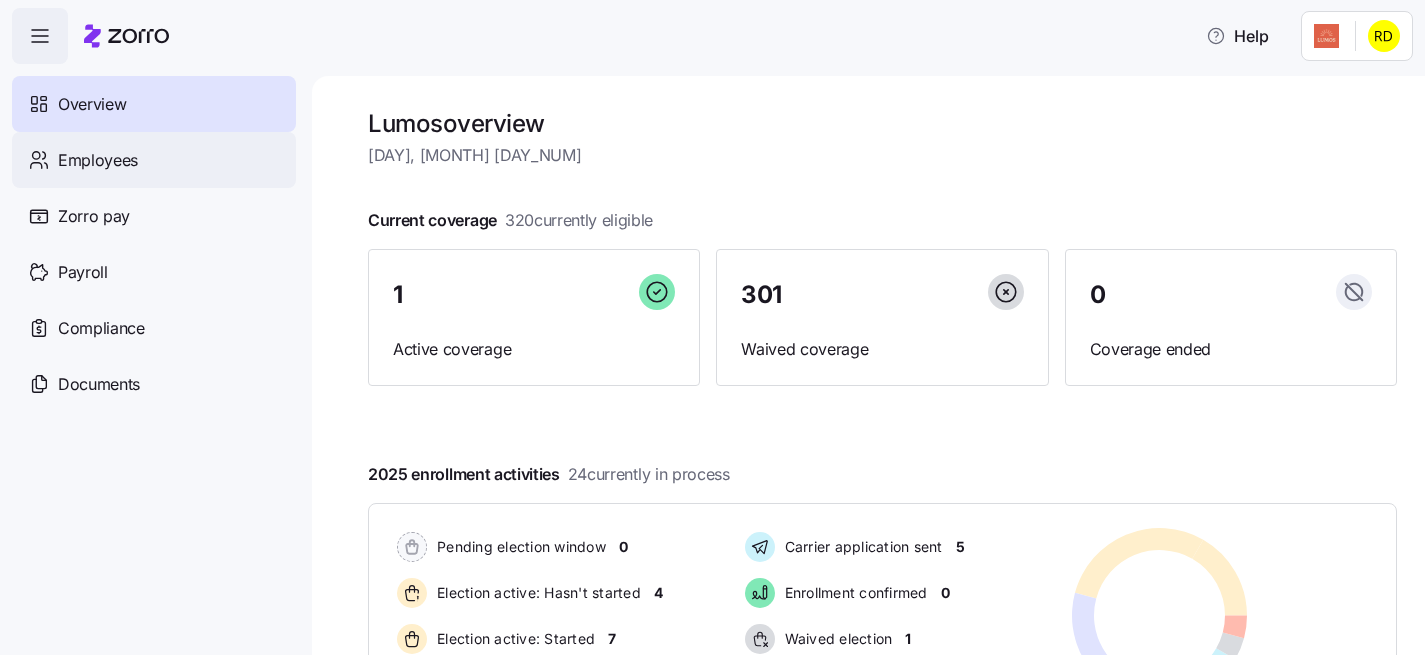 click on "Employees" at bounding box center [154, 160] 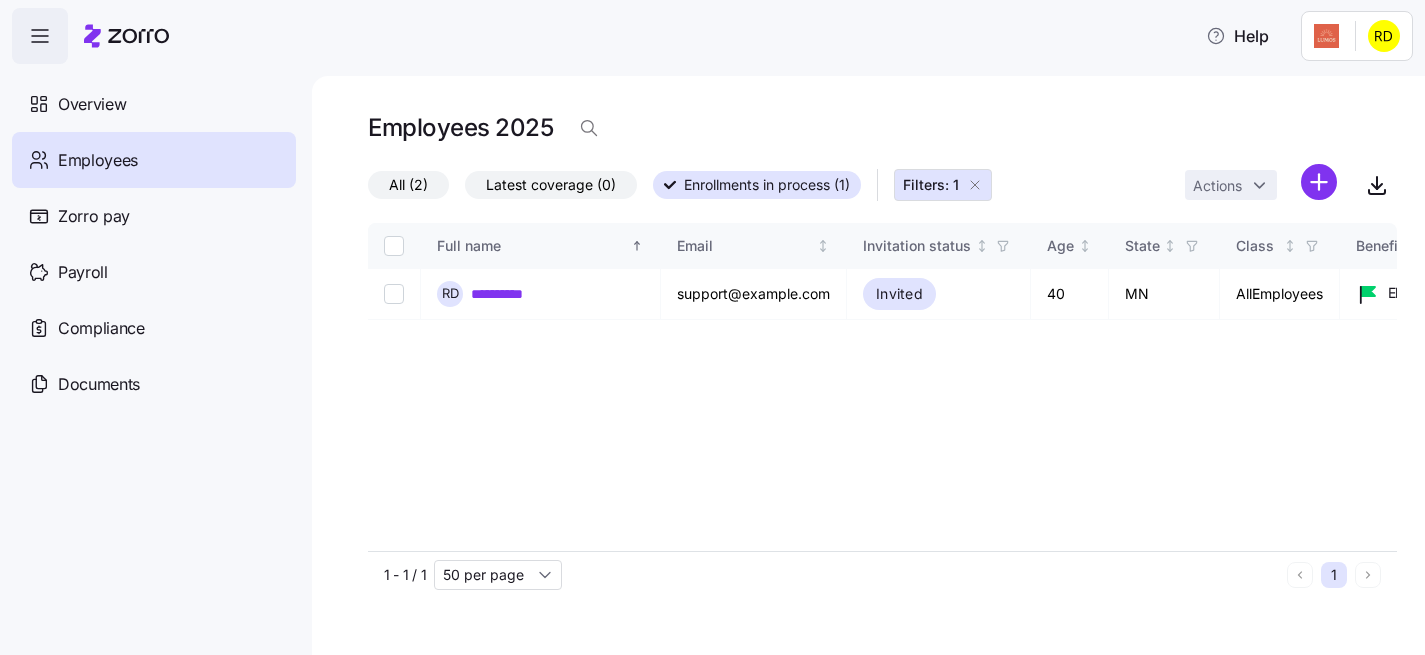 scroll, scrollTop: 0, scrollLeft: 0, axis: both 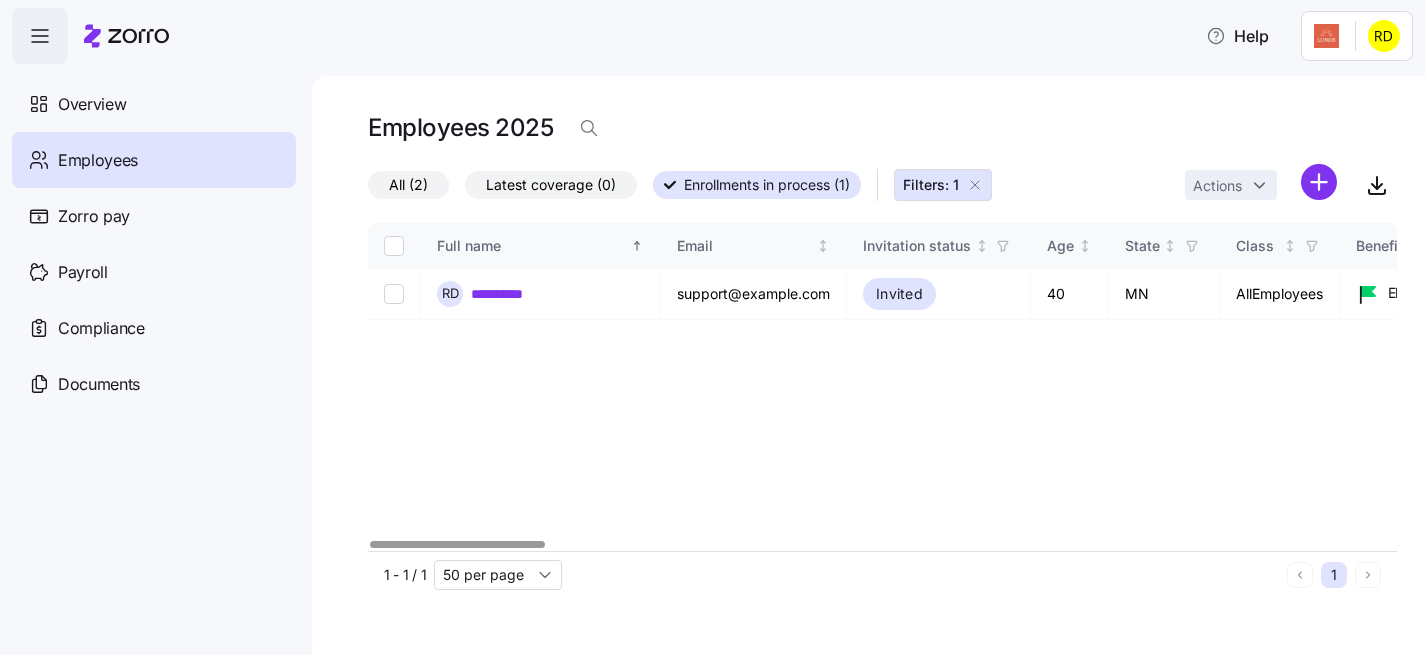 click 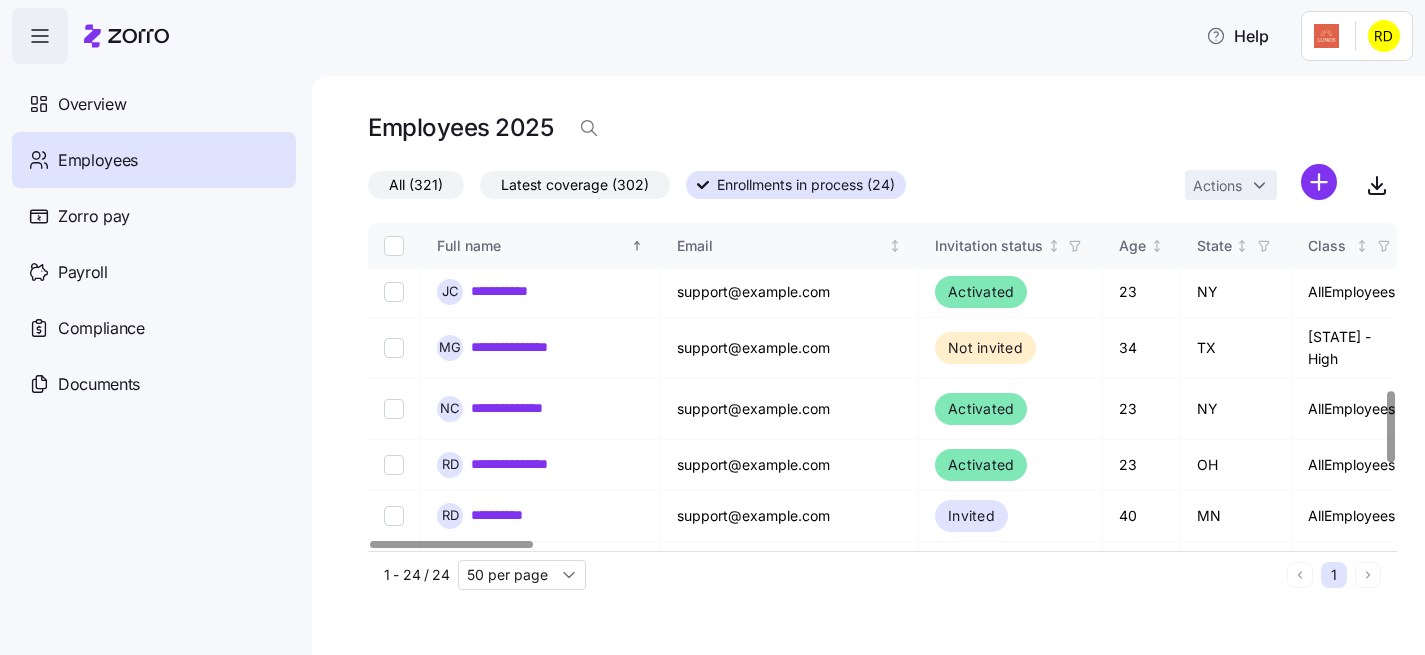 scroll, scrollTop: 812, scrollLeft: 0, axis: vertical 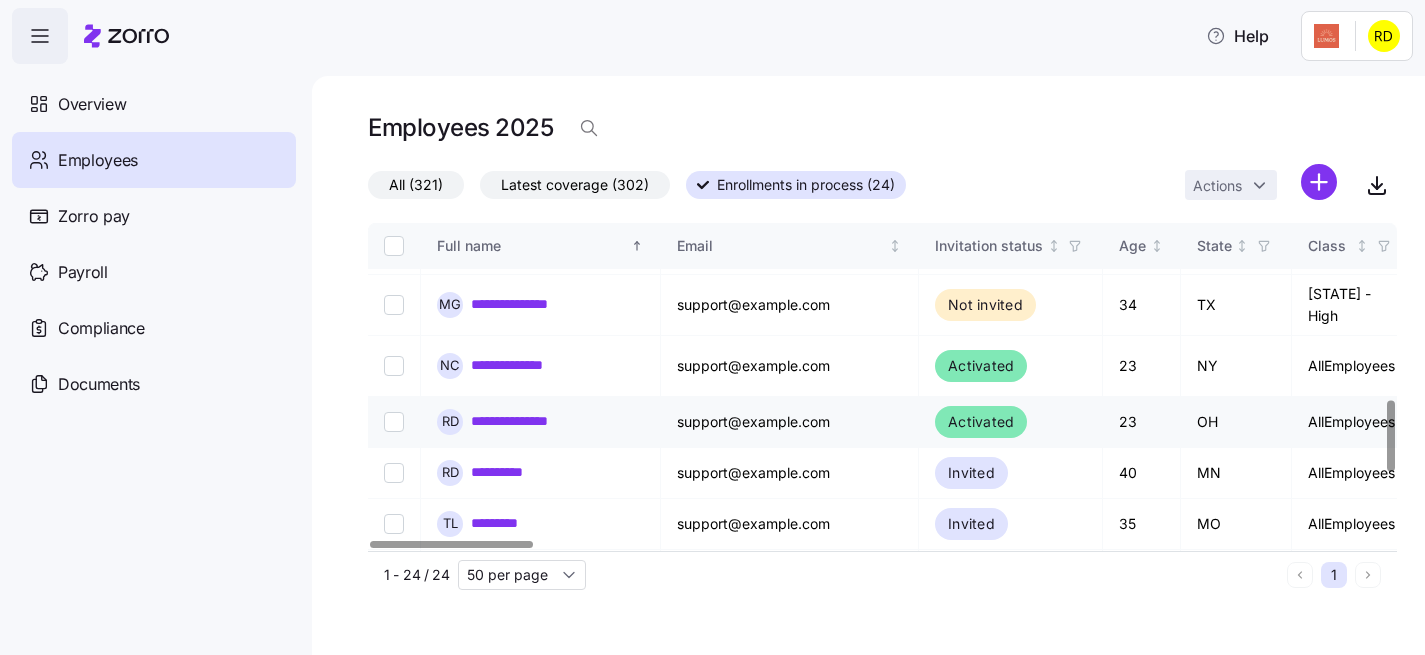 click at bounding box center (394, 422) 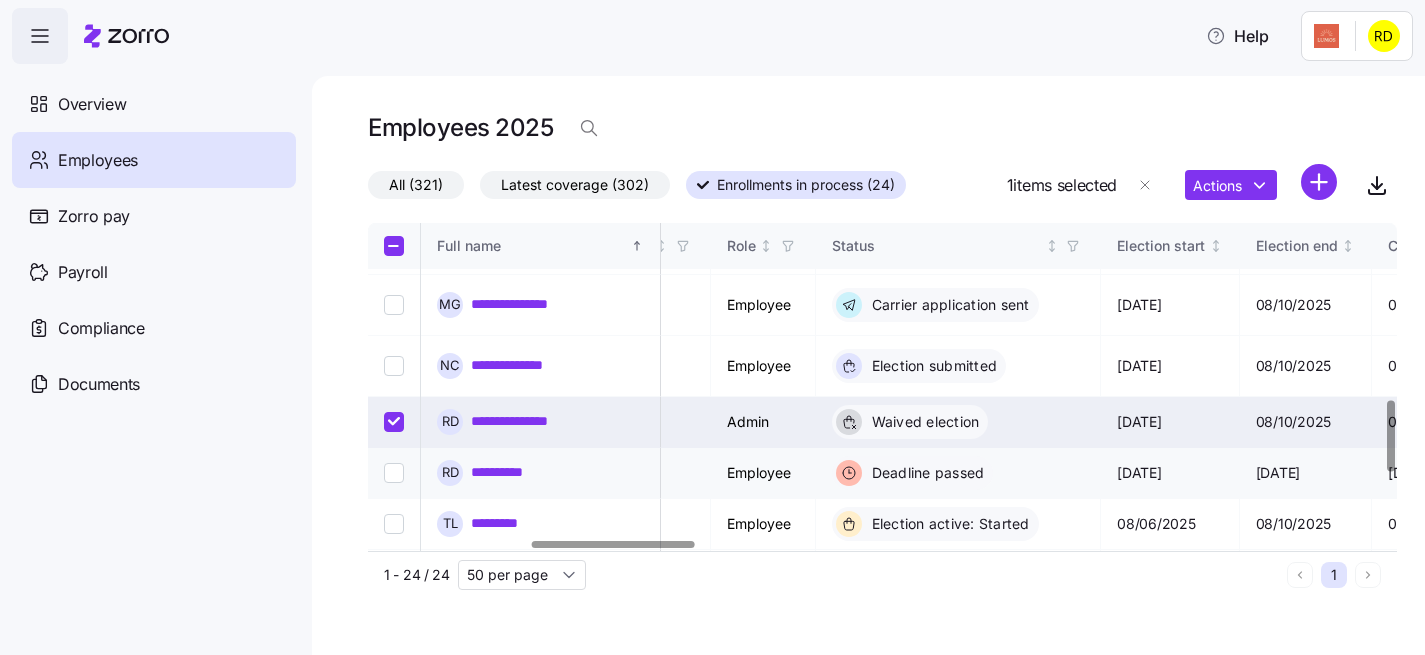 scroll, scrollTop: 812, scrollLeft: 1026, axis: both 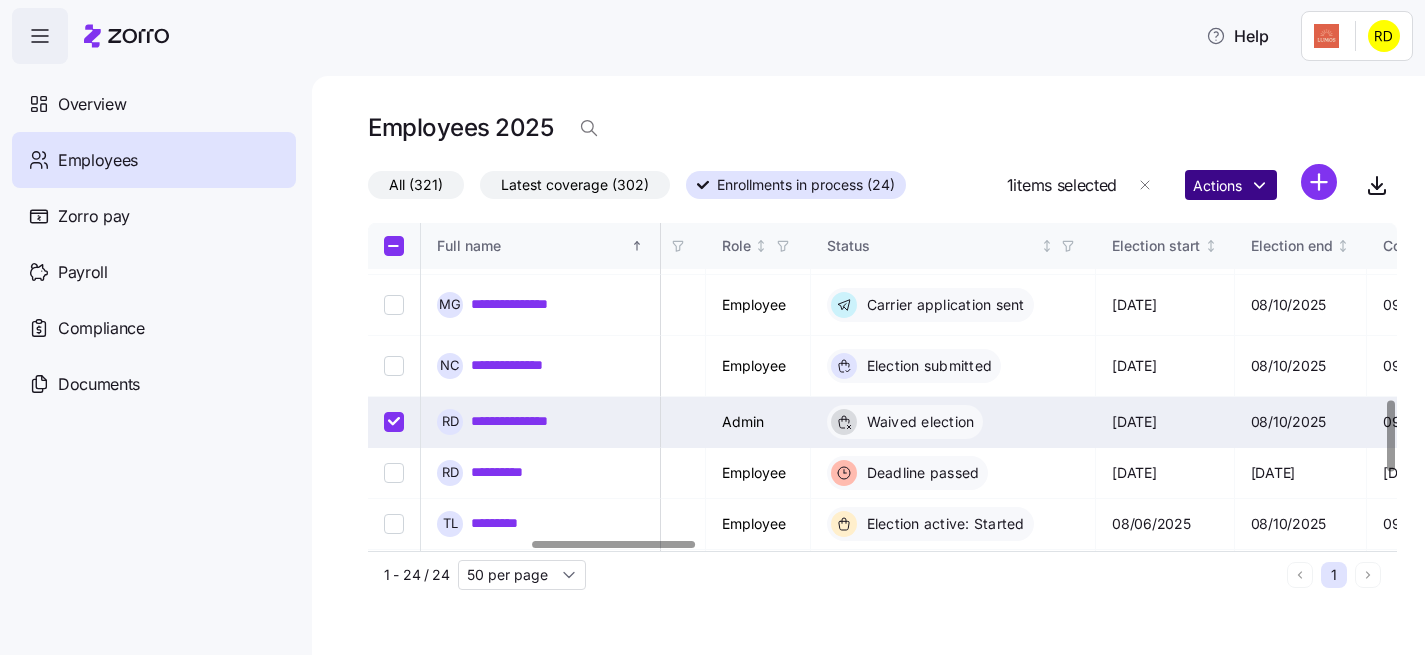 click on "**********" at bounding box center (712, 321) 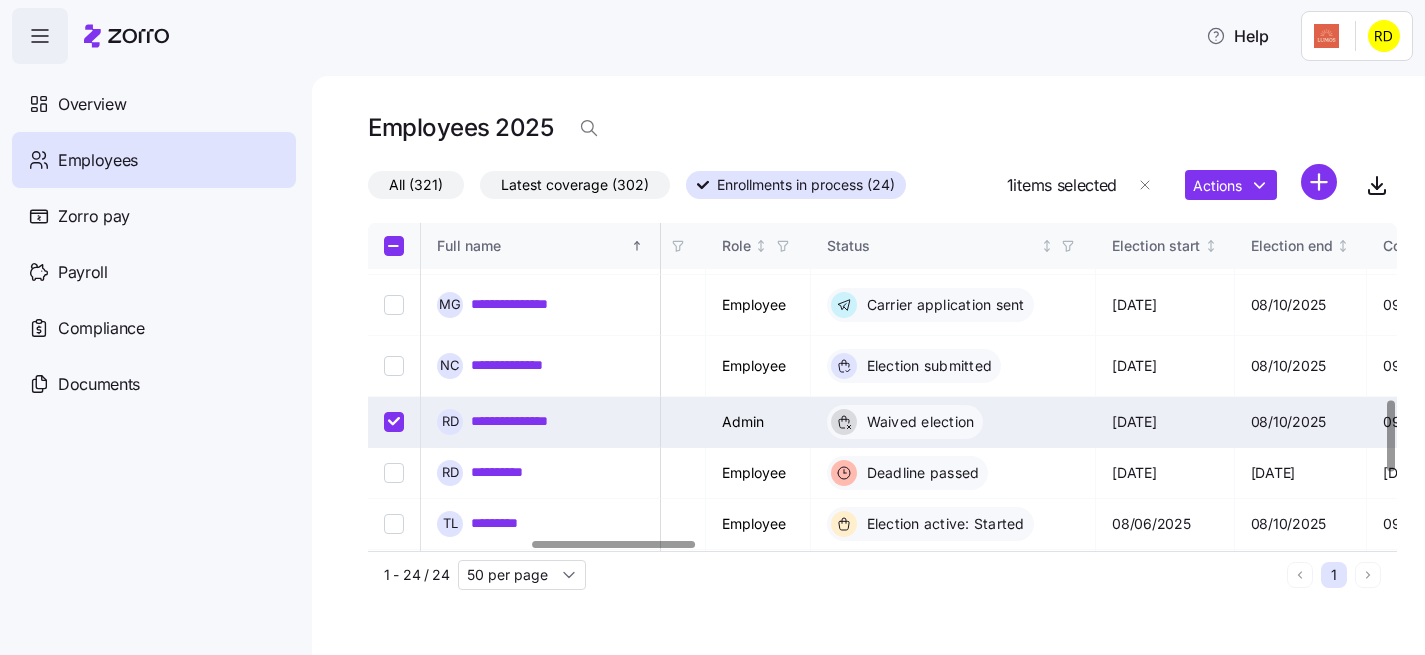 click at bounding box center (394, 422) 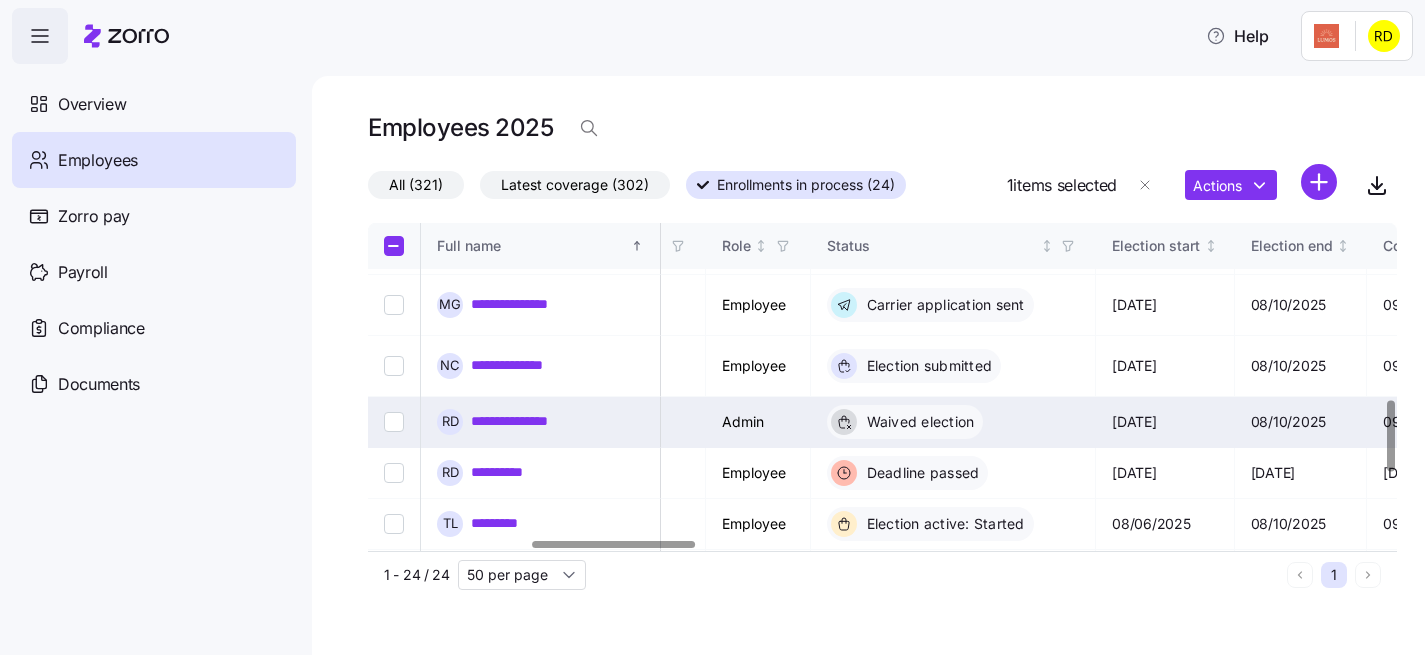 checkbox on "false" 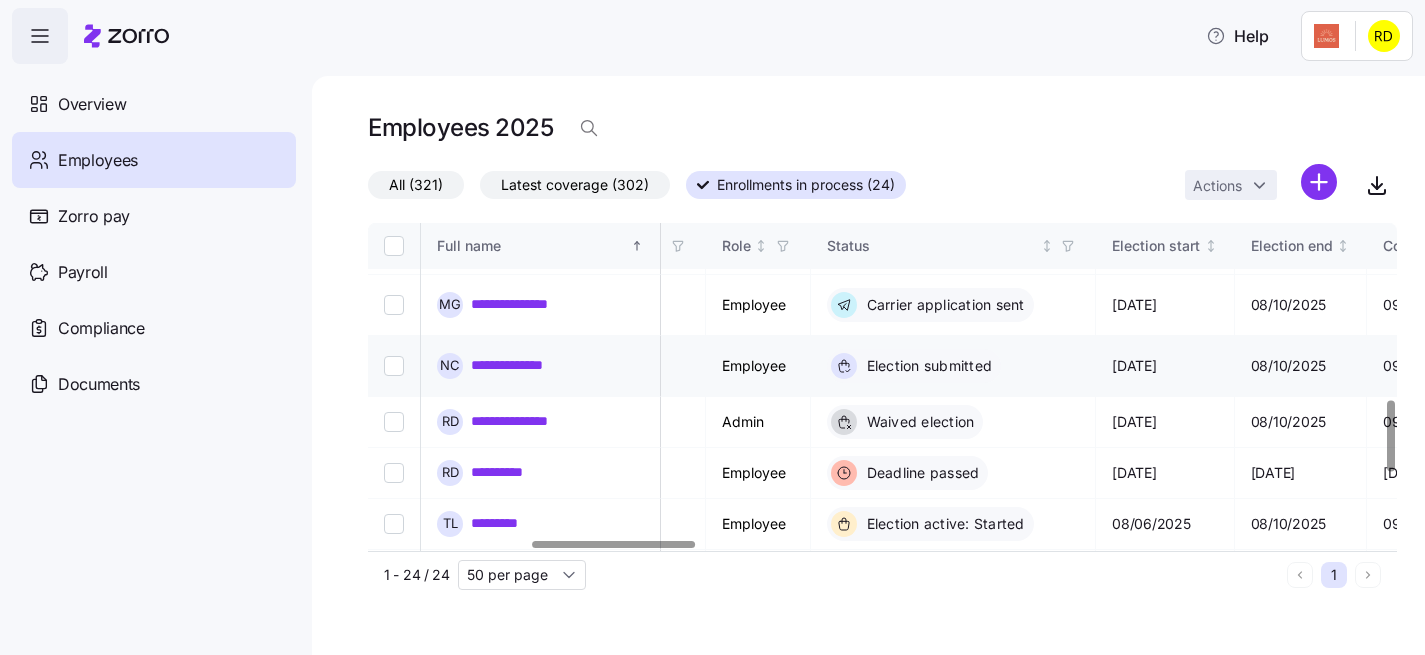 click at bounding box center (394, 366) 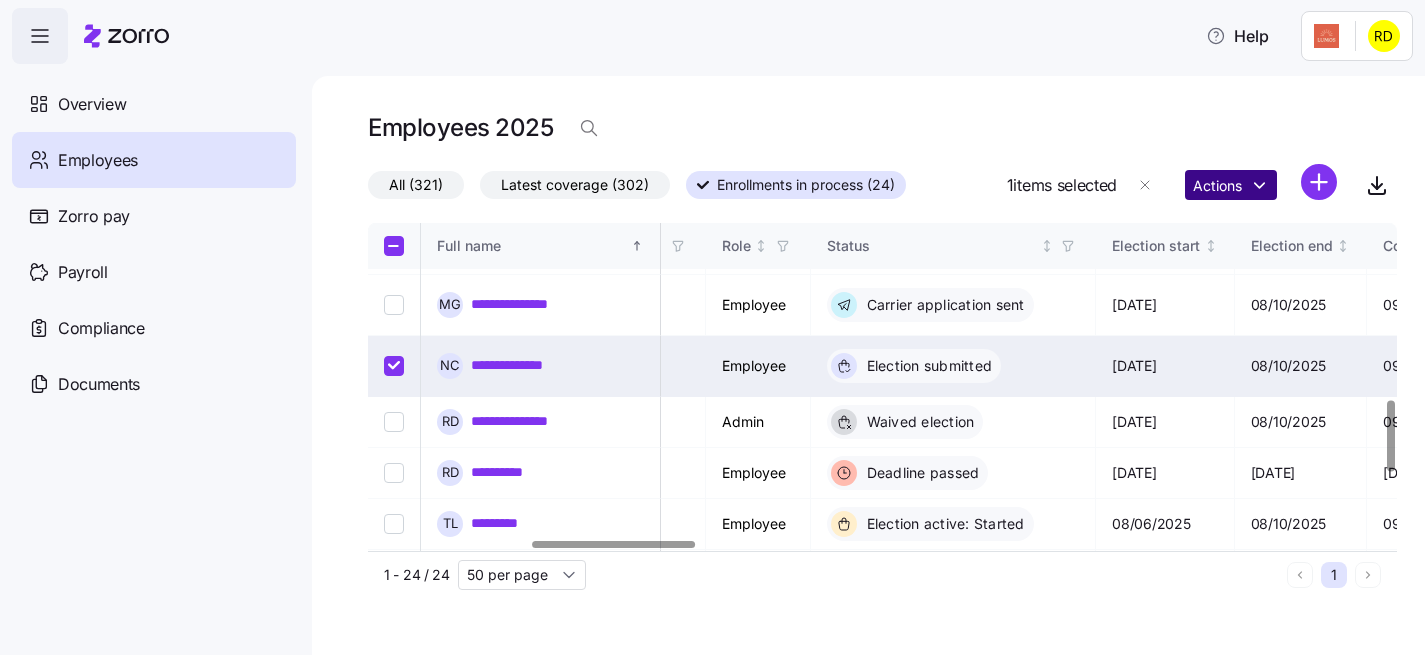 click on "**********" at bounding box center (712, 321) 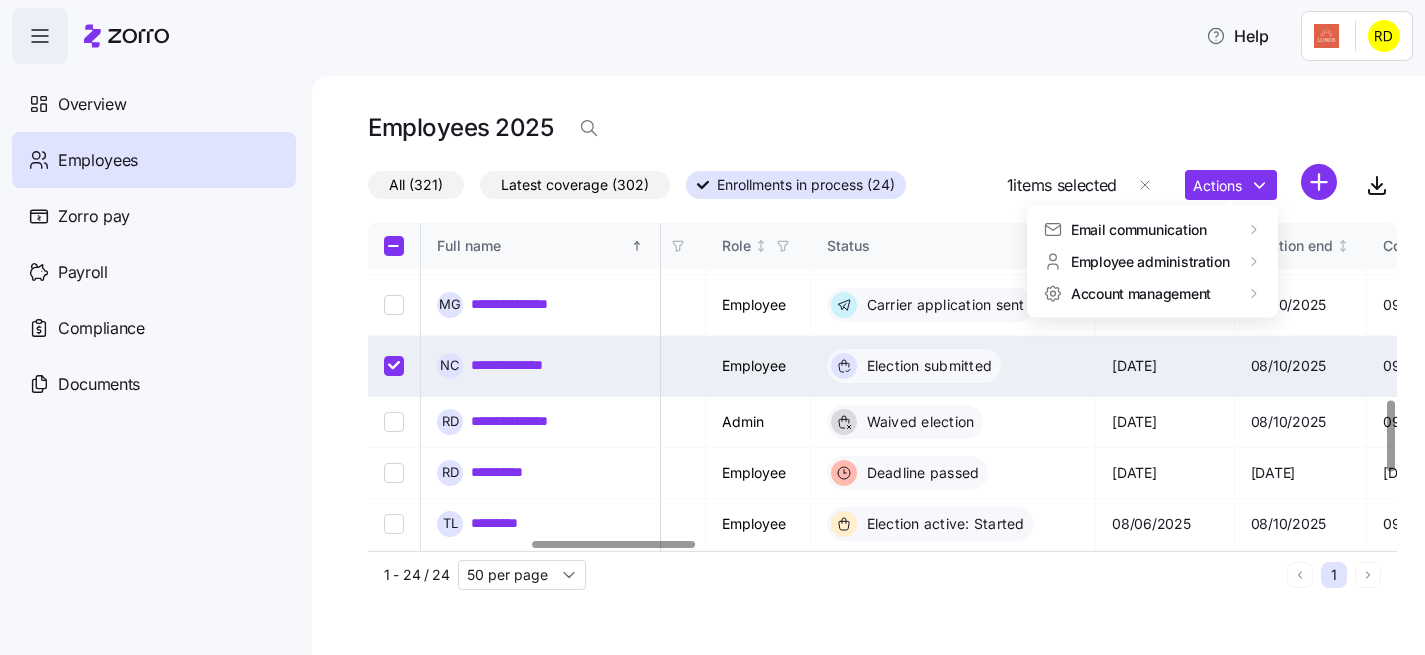 click at bounding box center (394, 366) 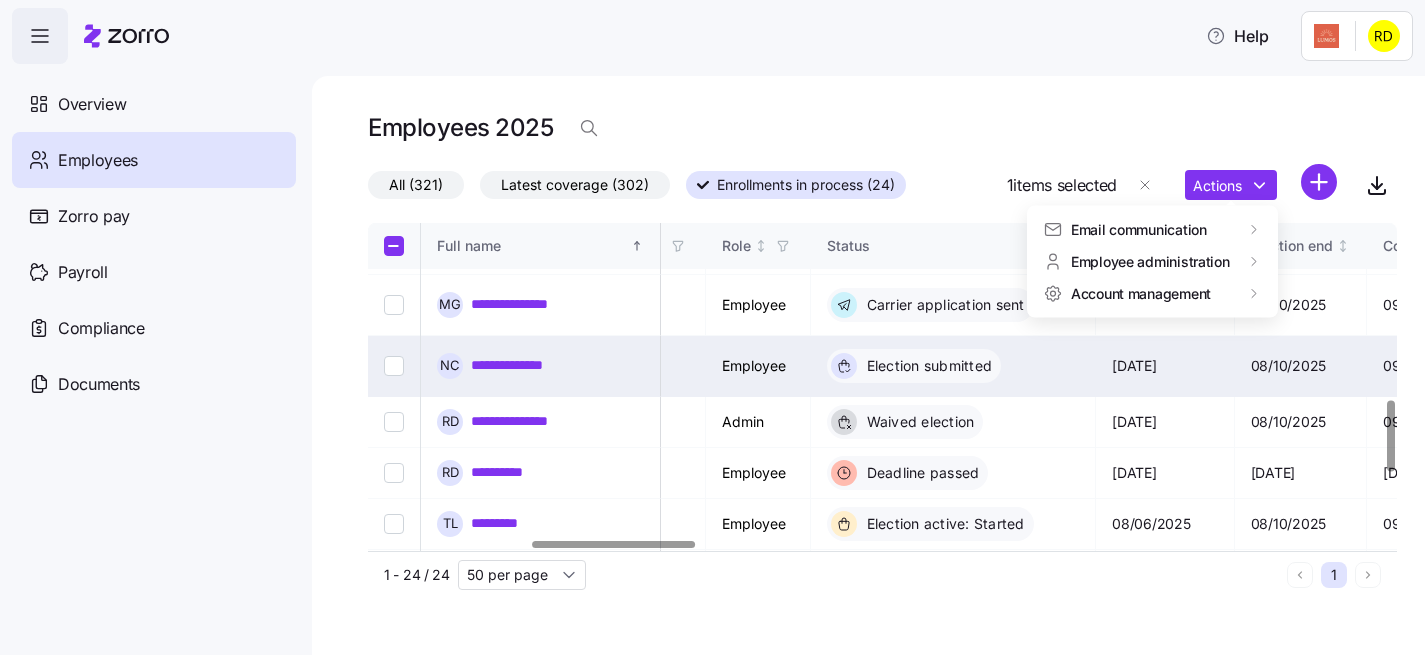 checkbox on "false" 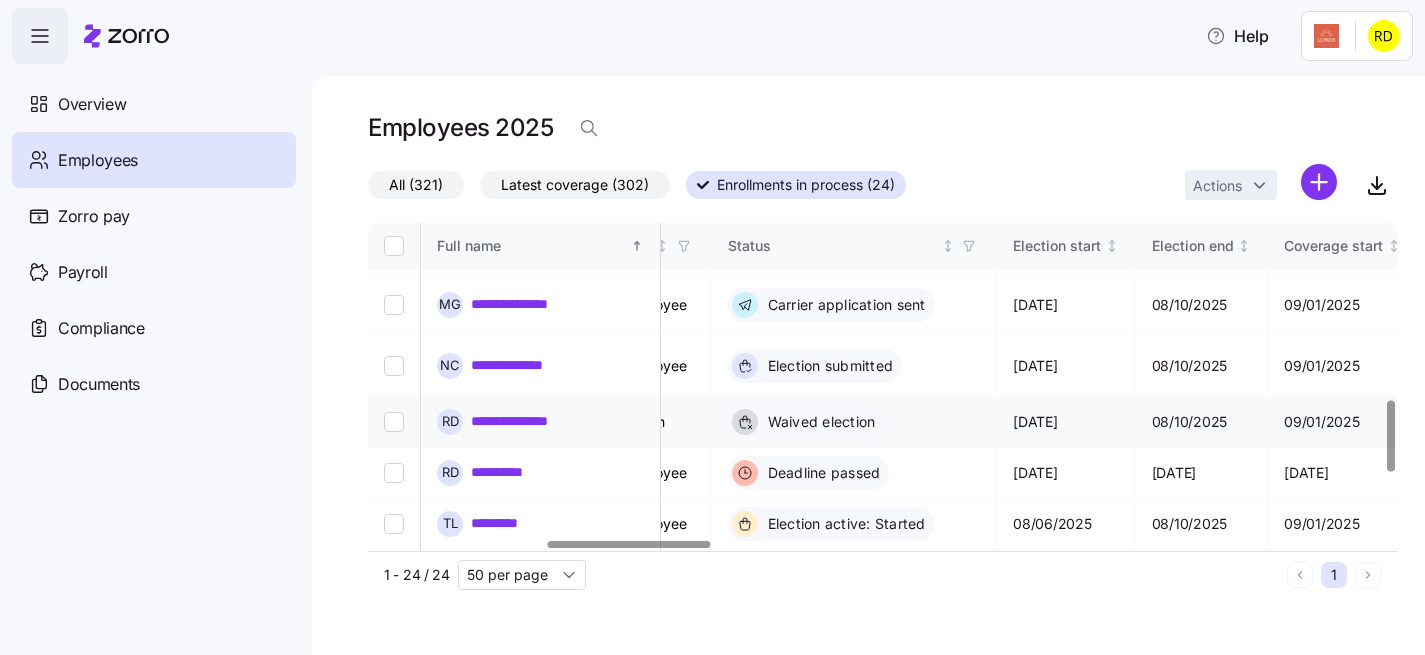 scroll, scrollTop: 812, scrollLeft: 1126, axis: both 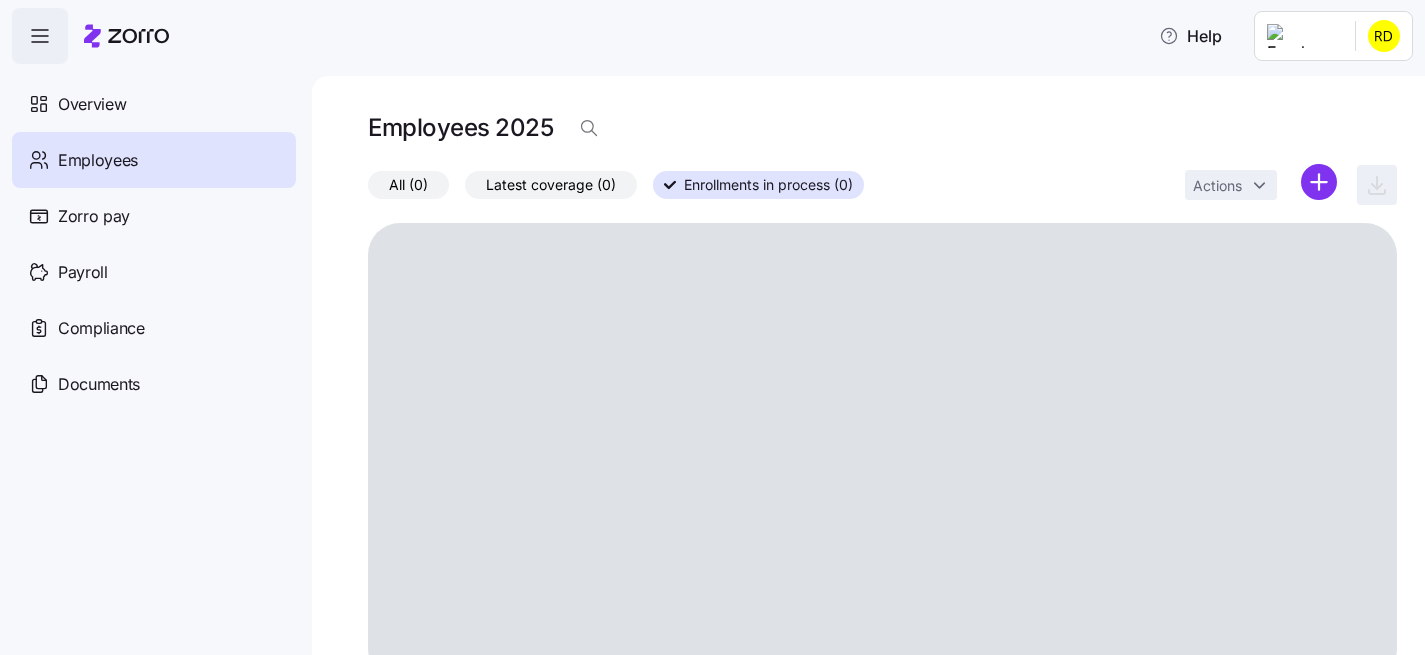 click on "Help Overview Employees Zorro pay Payroll Compliance Documents Employees 2025 All (0) Latest coverage (0) Enrollments in process (0) Actions Employees | Zorro" at bounding box center [712, 321] 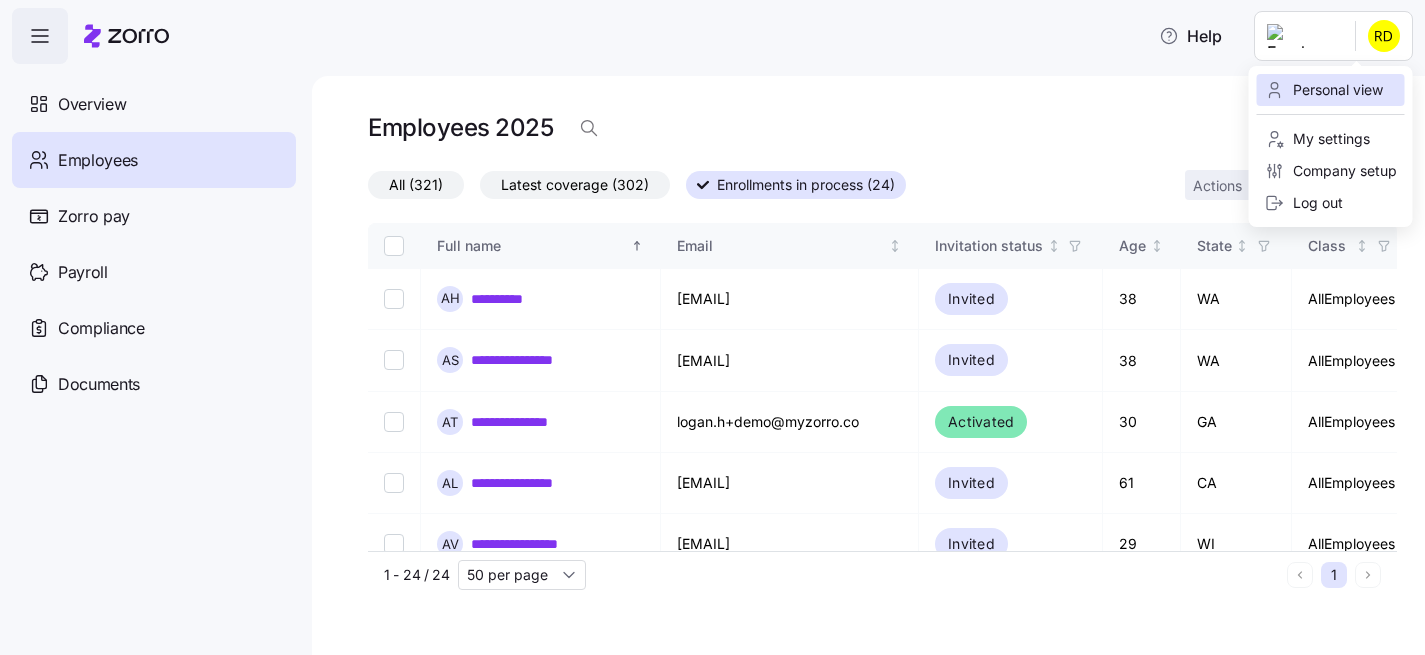 click on "Personal view" at bounding box center [1324, 90] 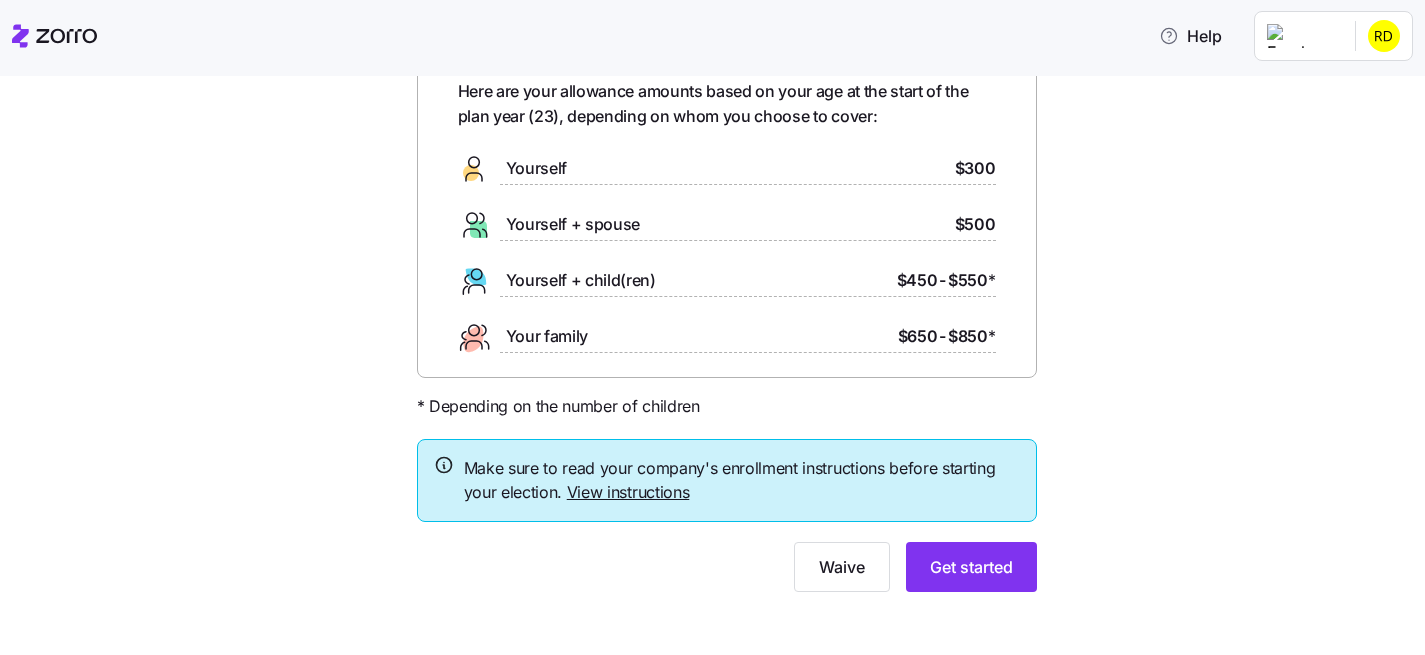 scroll, scrollTop: 118, scrollLeft: 0, axis: vertical 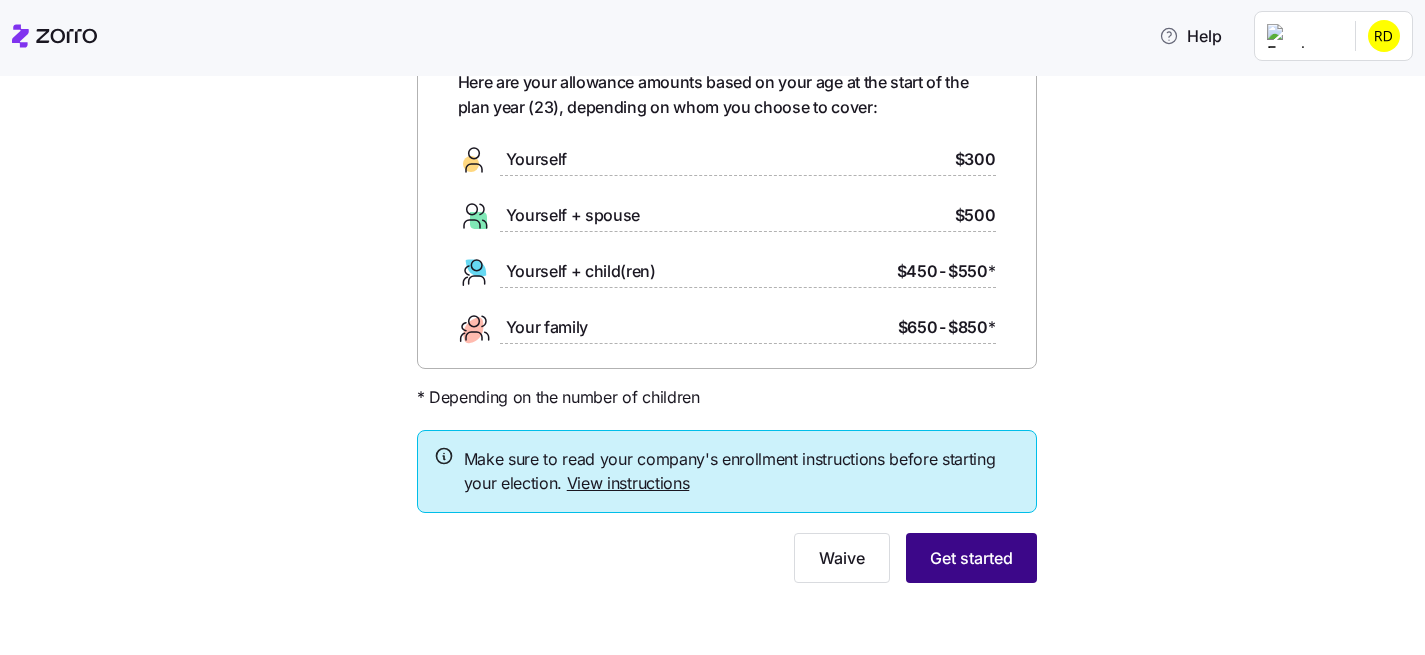 click on "Get started" at bounding box center (971, 558) 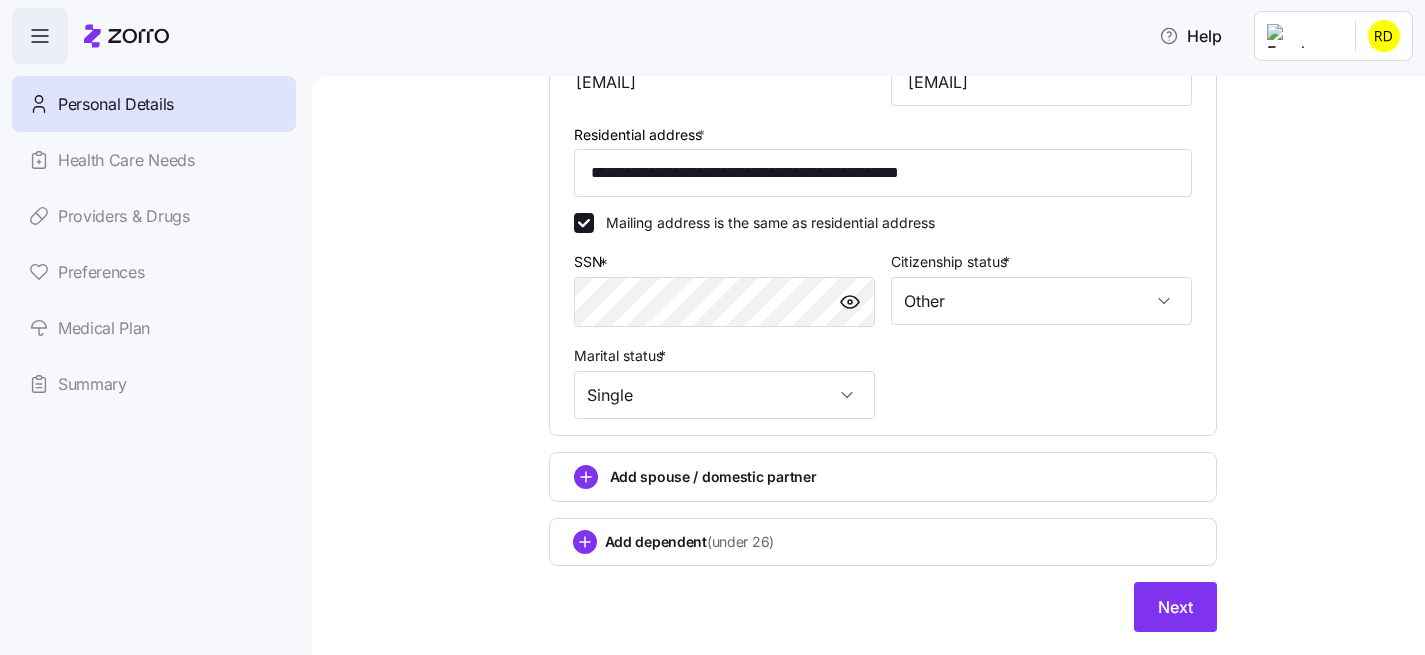 scroll, scrollTop: 587, scrollLeft: 0, axis: vertical 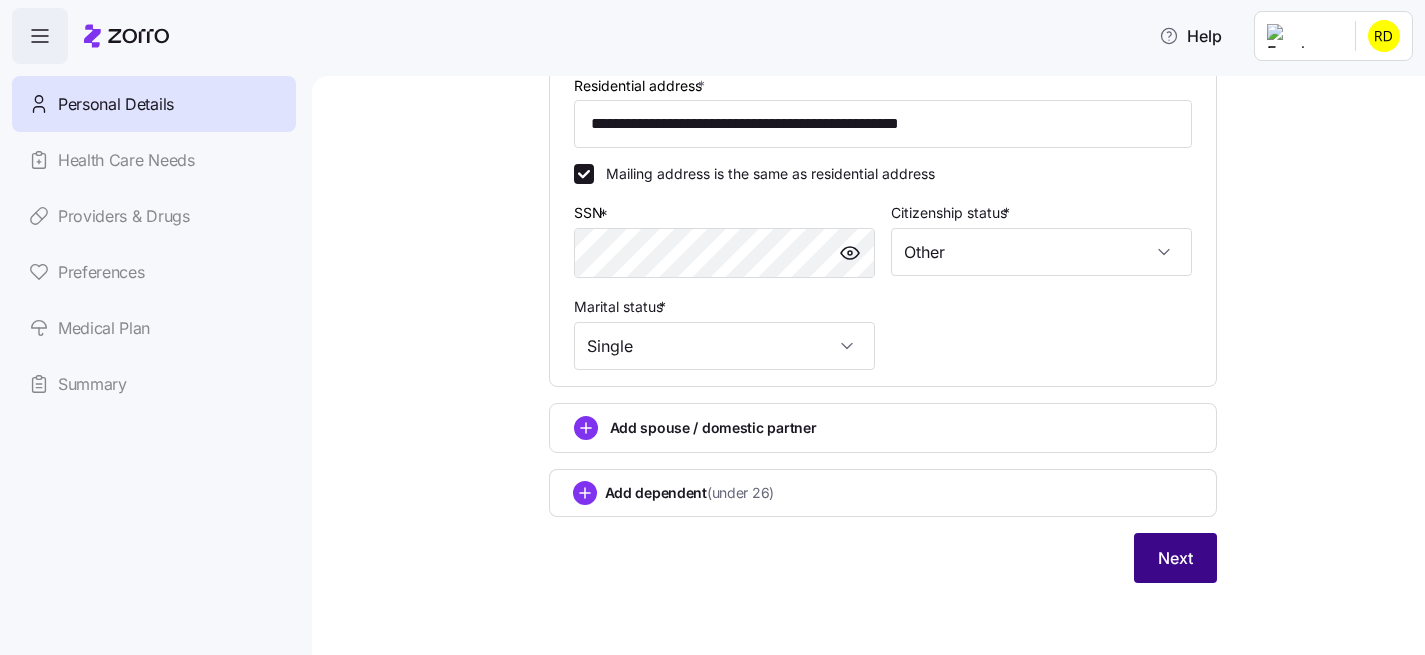 click on "Next" at bounding box center (1175, 558) 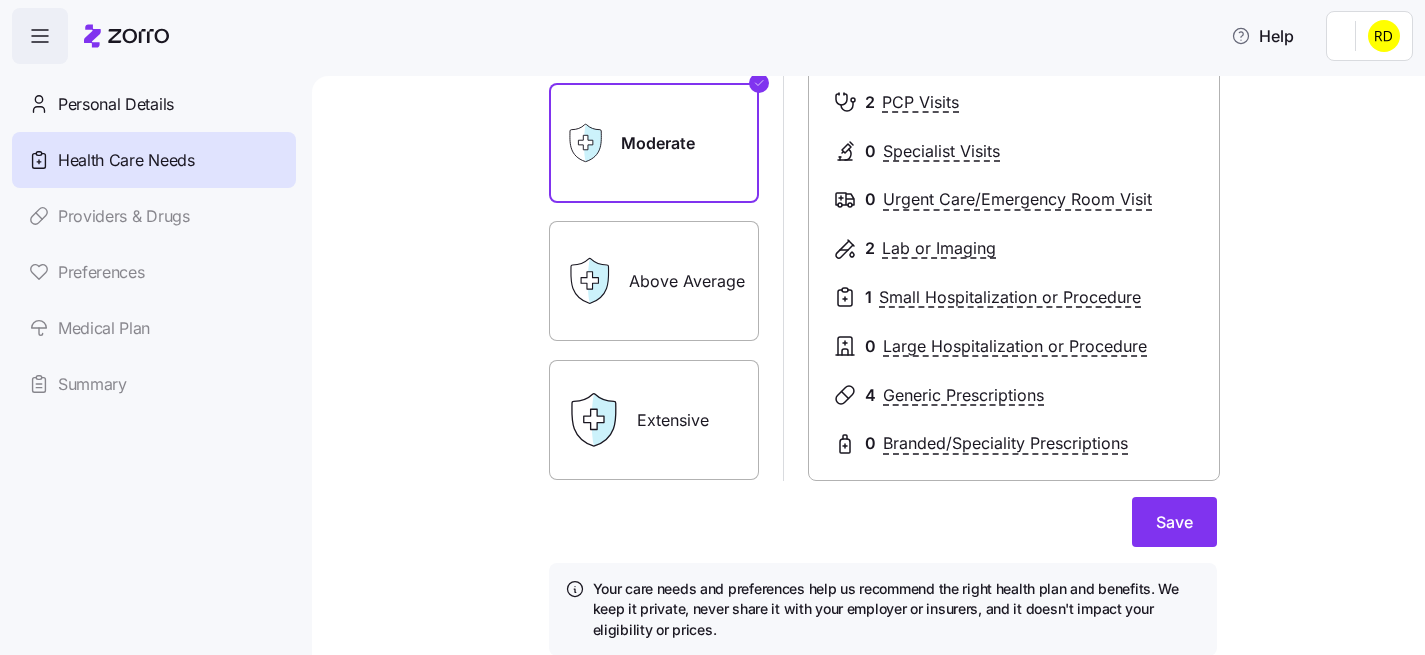 scroll, scrollTop: 276, scrollLeft: 0, axis: vertical 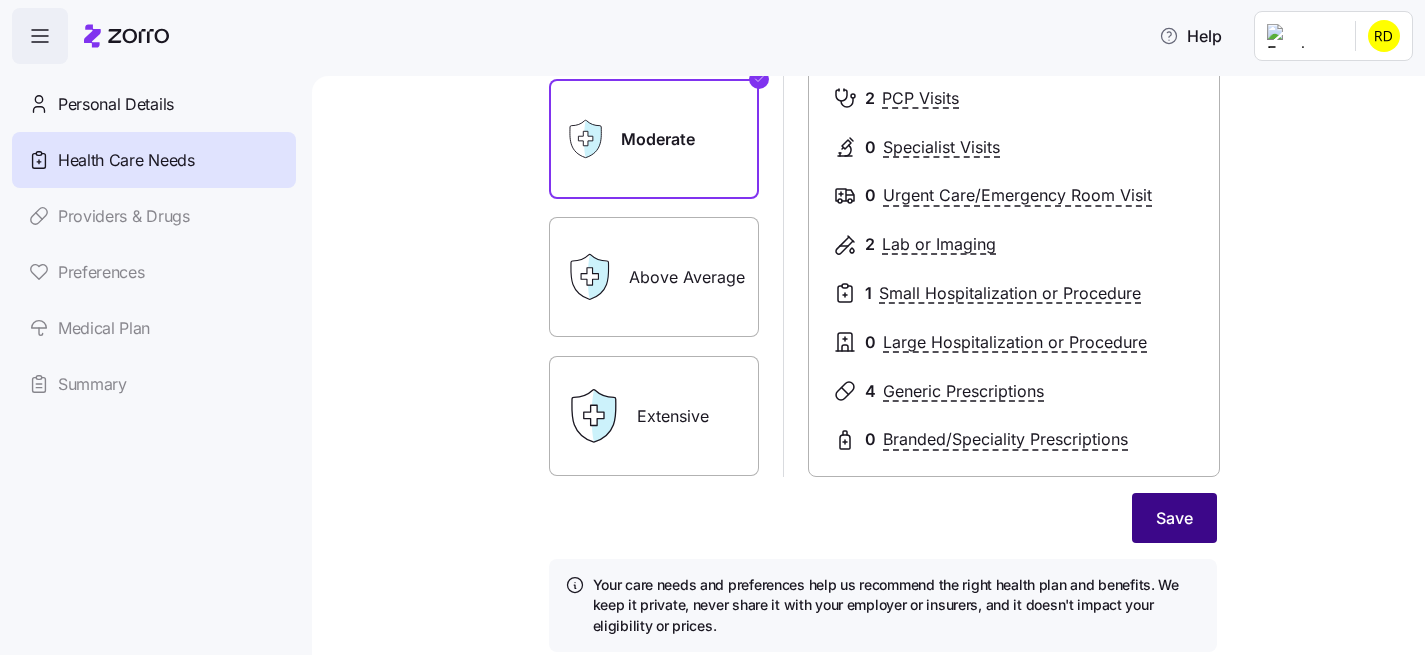 click on "Save" at bounding box center [1174, 518] 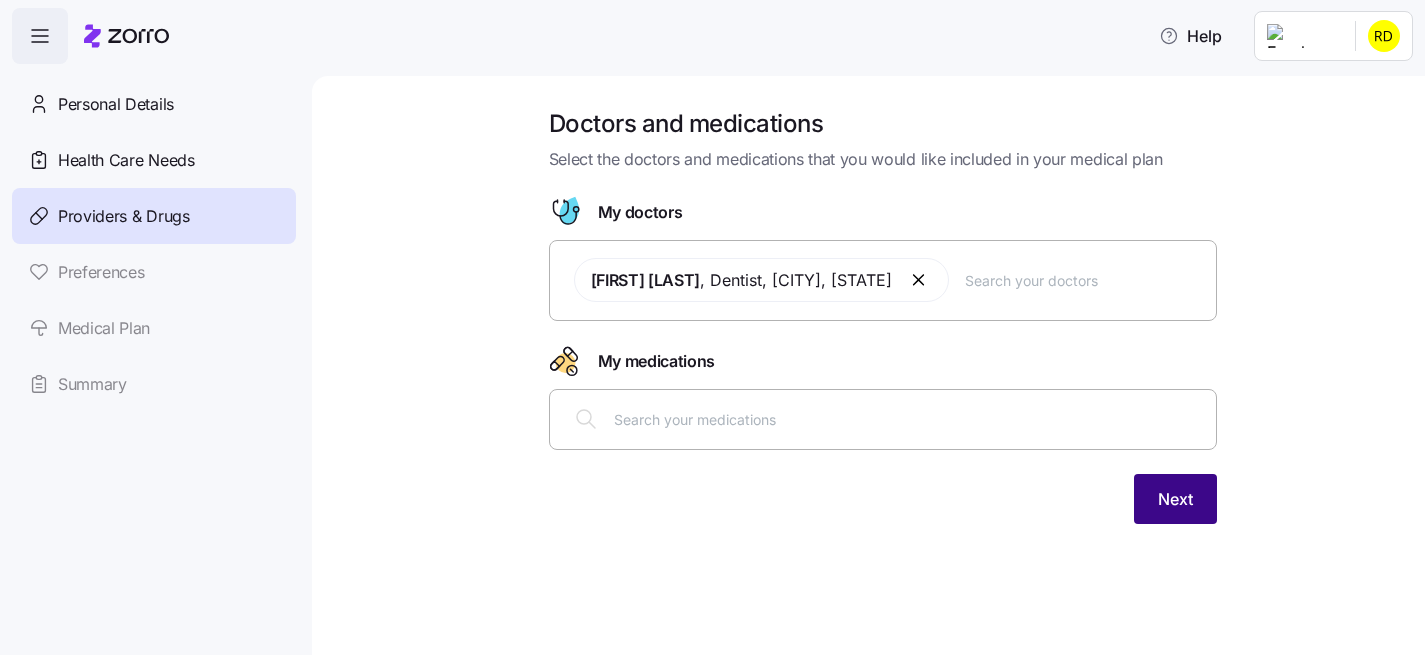click on "Next" at bounding box center [1175, 499] 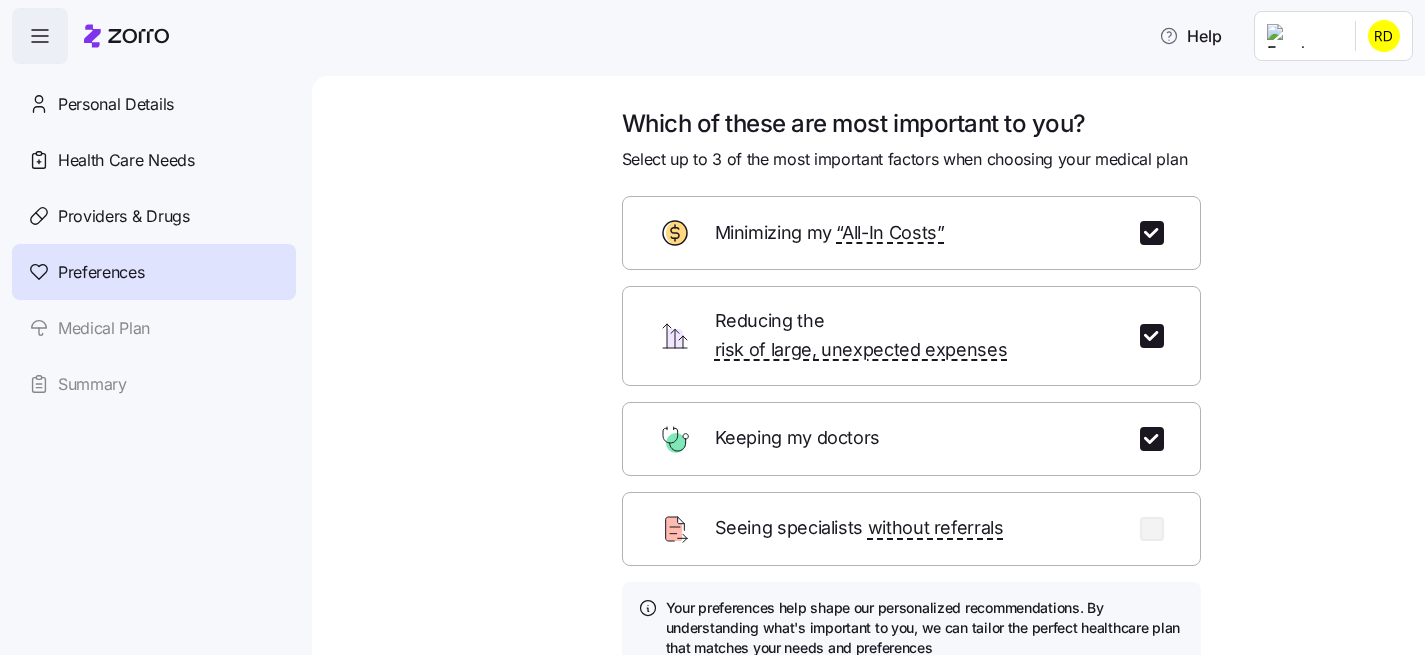 scroll, scrollTop: 160, scrollLeft: 0, axis: vertical 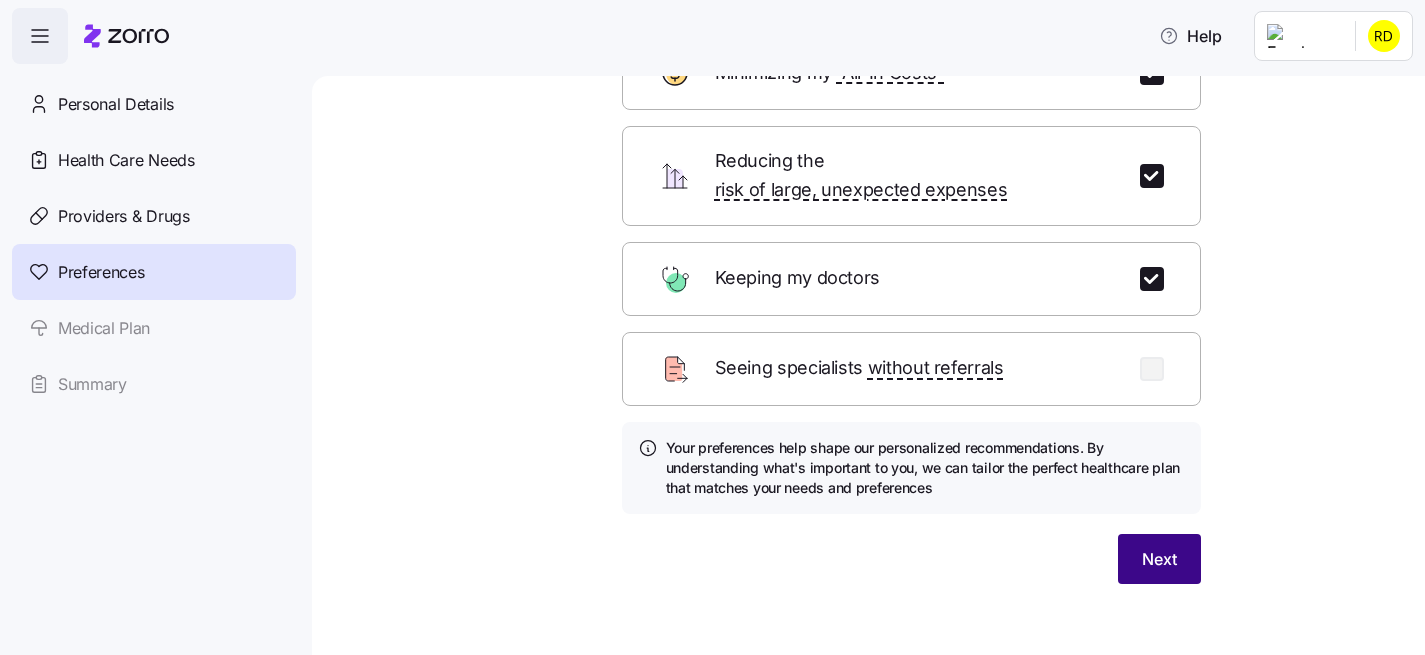 click on "Next" at bounding box center (1159, 559) 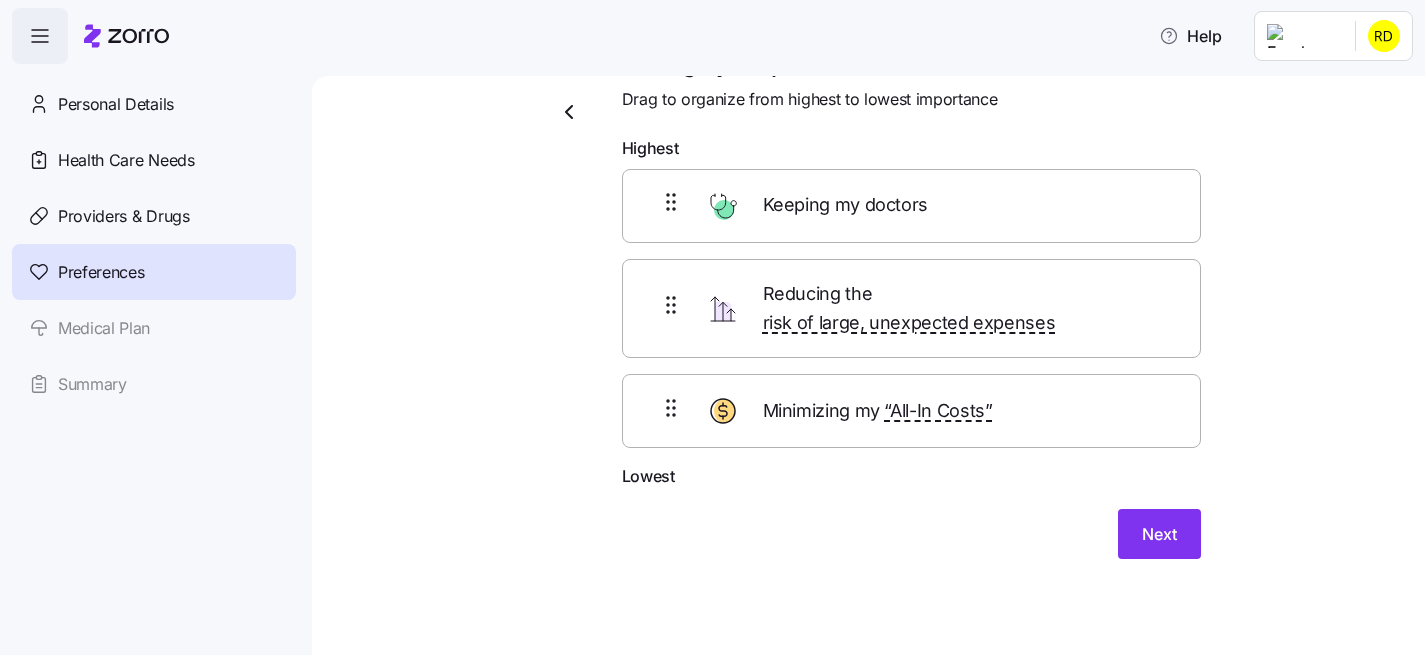 scroll, scrollTop: 34, scrollLeft: 0, axis: vertical 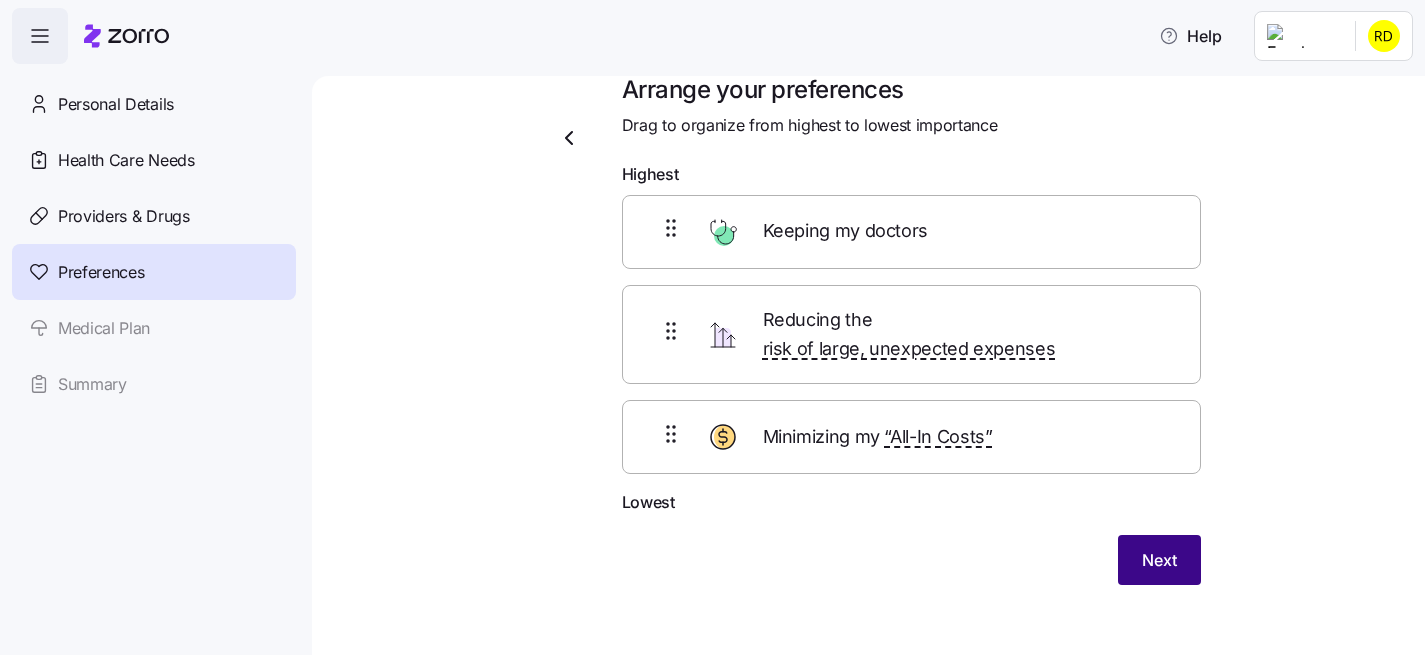 click on "Next" at bounding box center [1159, 560] 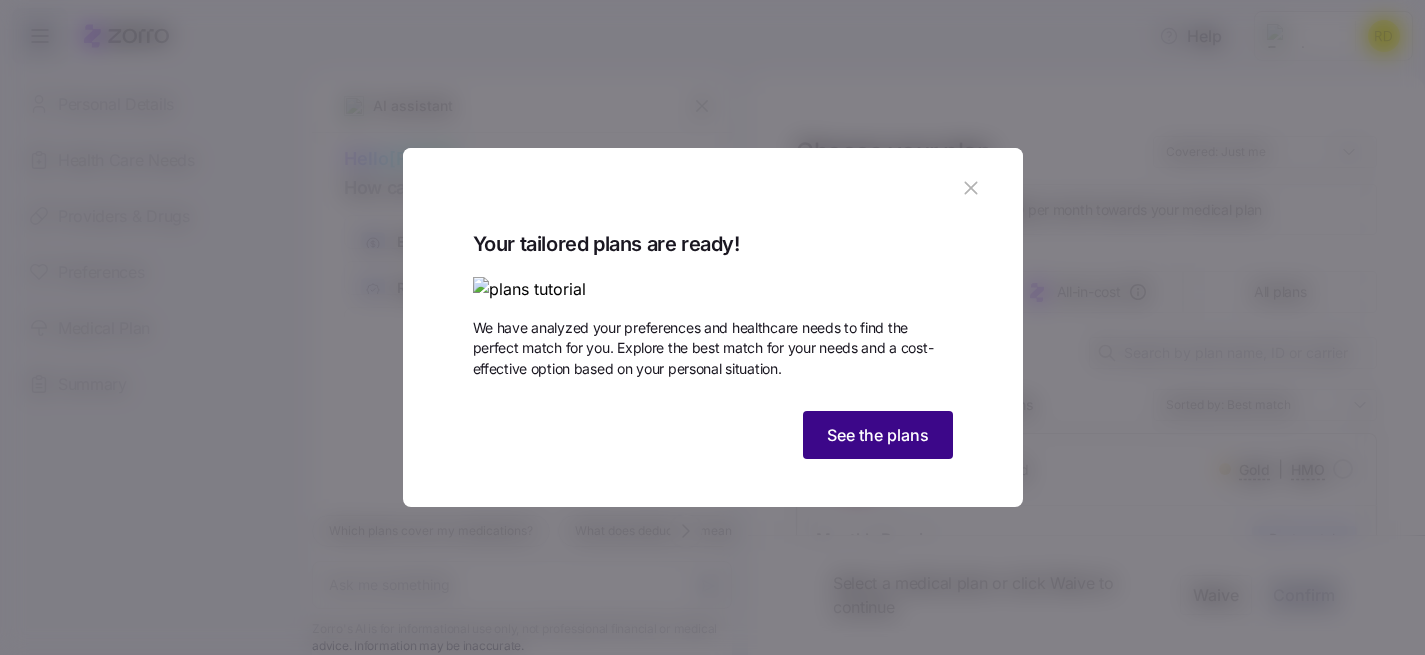 click on "See the plans" at bounding box center [878, 435] 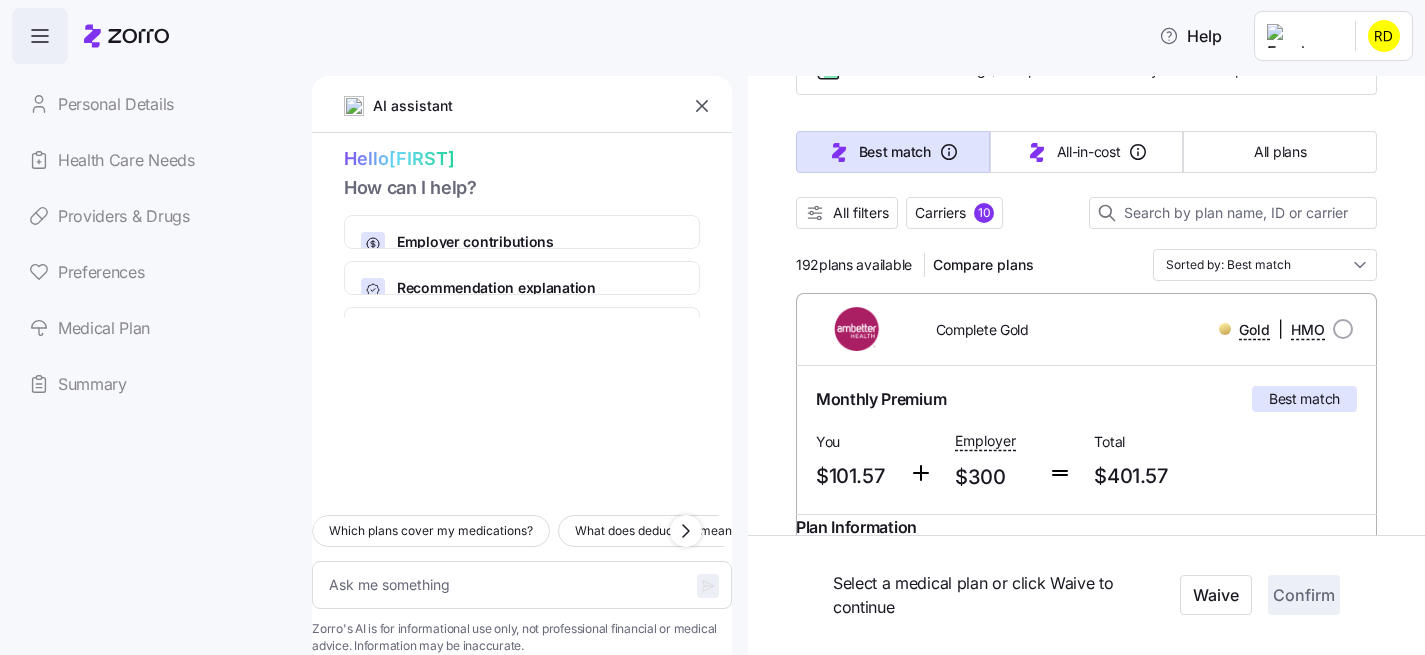 scroll, scrollTop: 156, scrollLeft: 0, axis: vertical 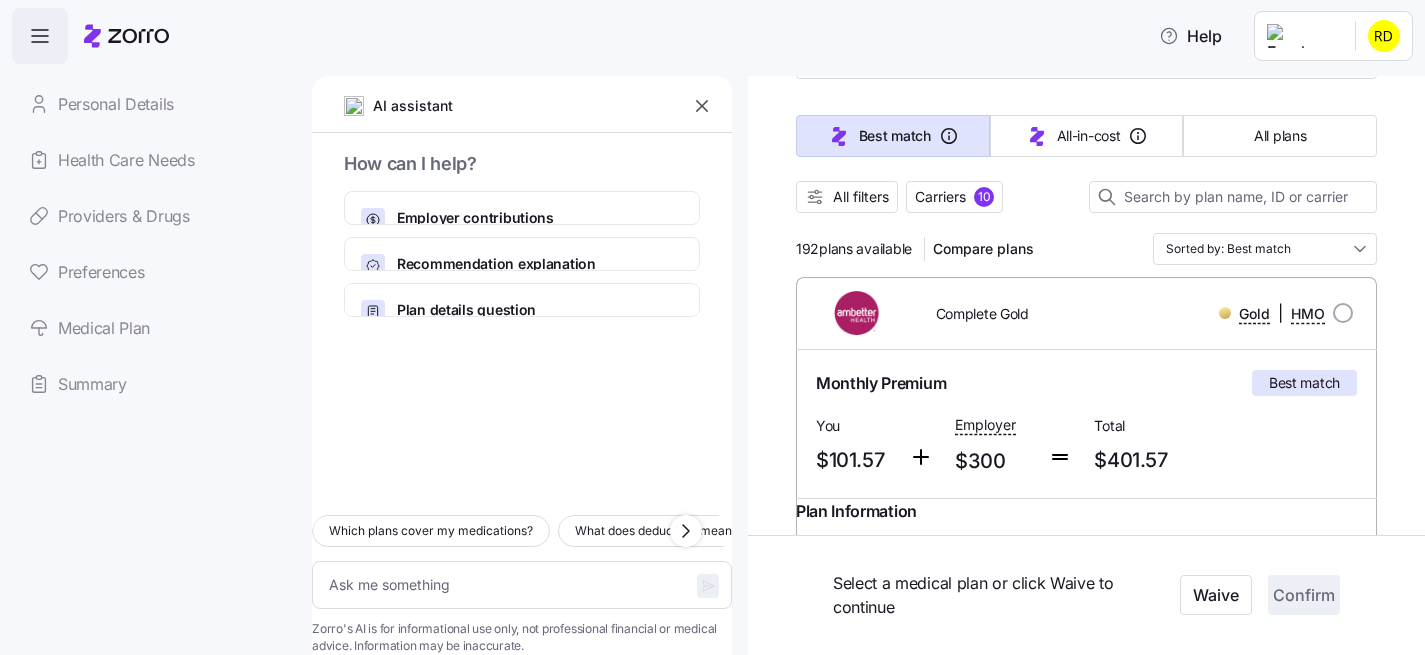click on "Help" at bounding box center (712, 36) 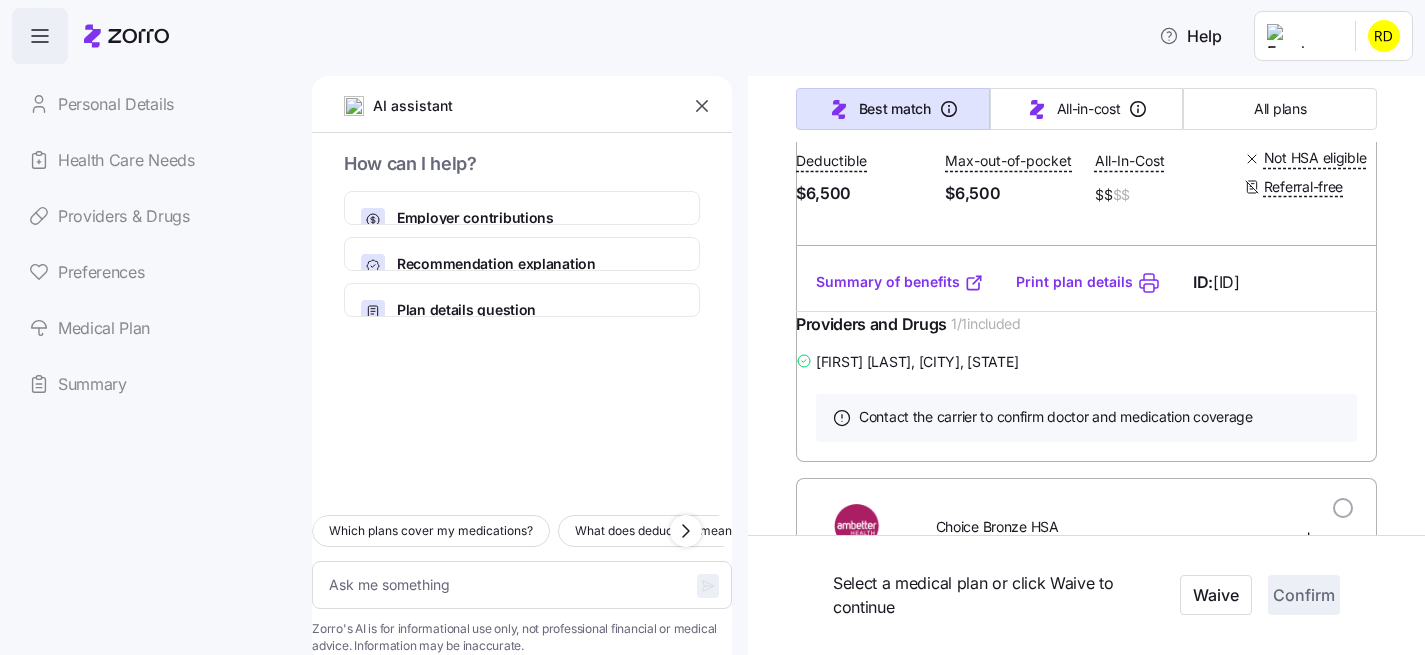 scroll, scrollTop: 2359, scrollLeft: 0, axis: vertical 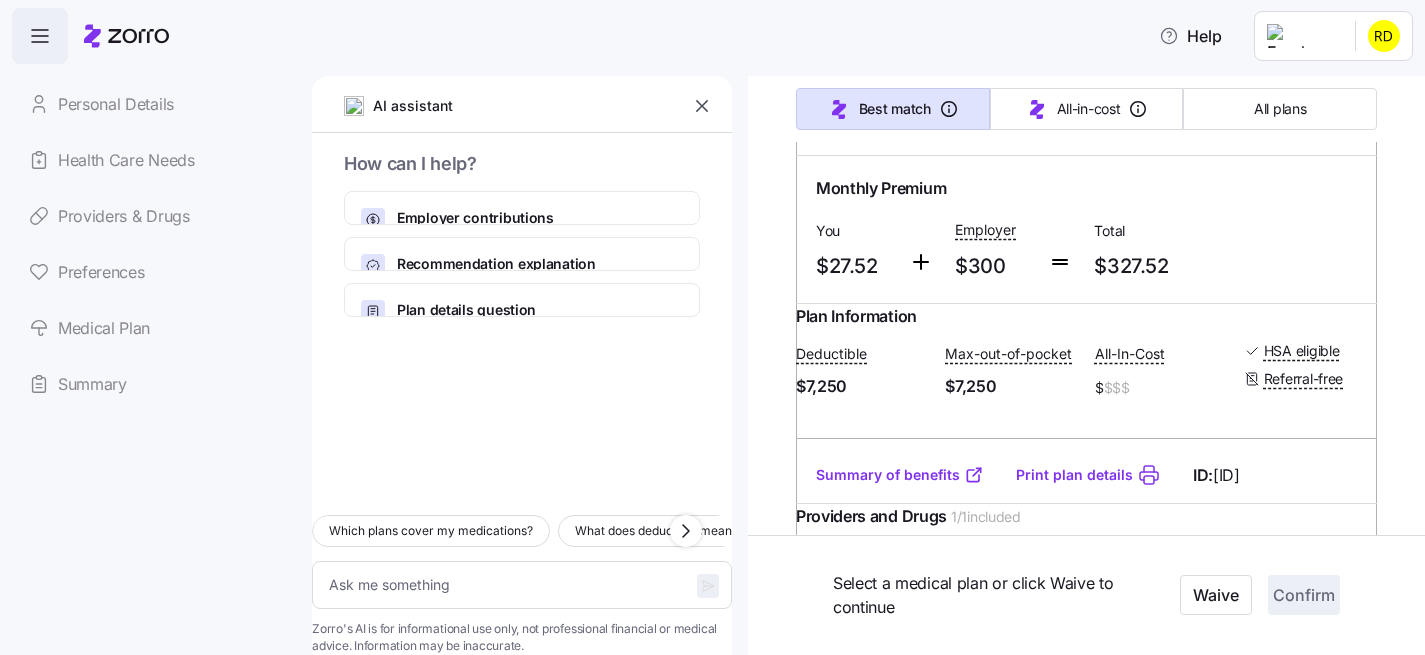 type on "x" 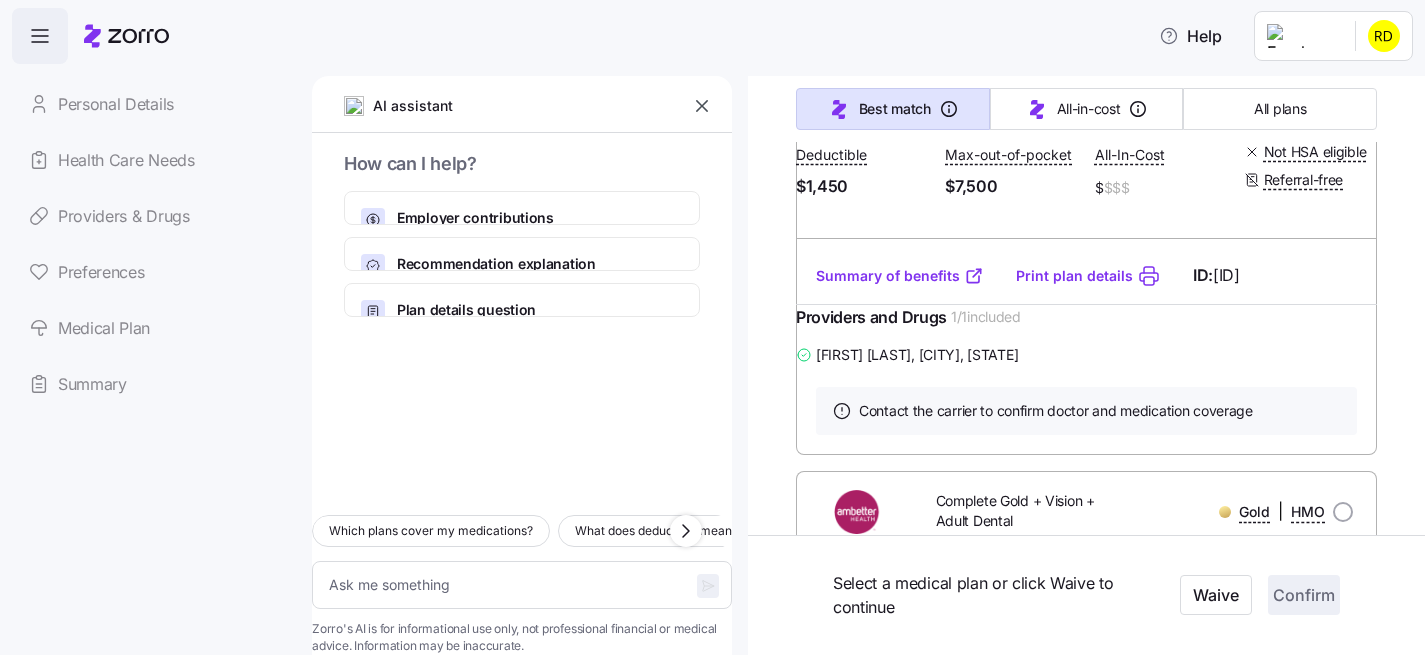 scroll, scrollTop: 539, scrollLeft: 0, axis: vertical 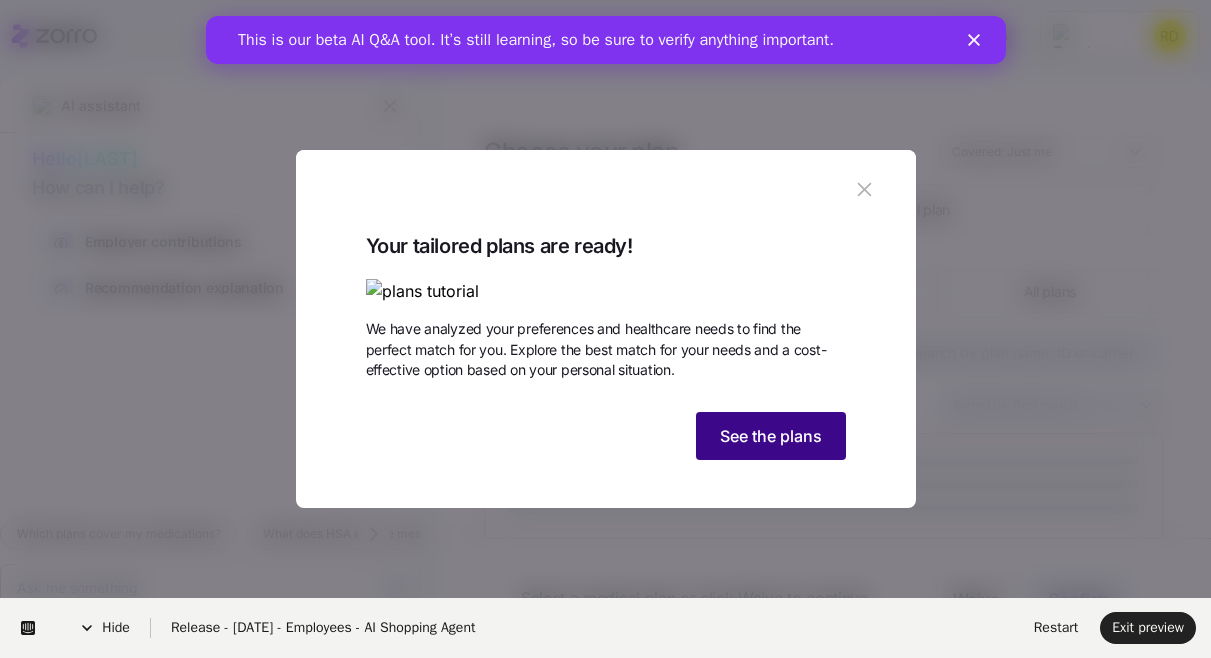 click on "See the plans" at bounding box center [771, 436] 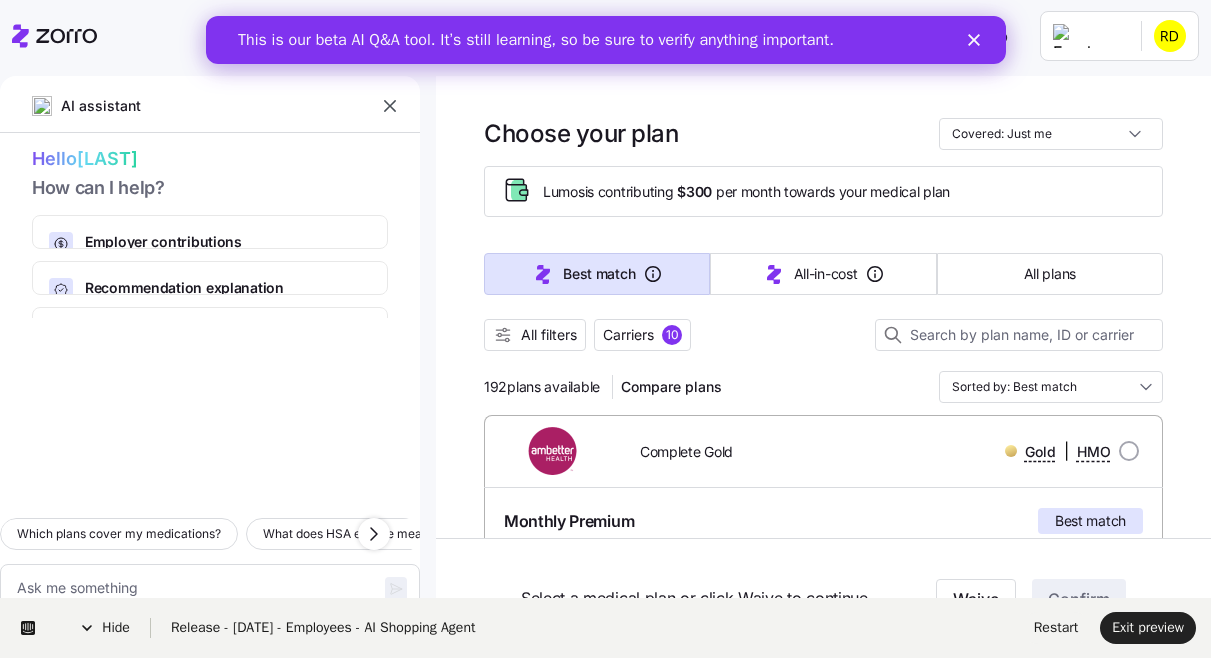 scroll, scrollTop: 19, scrollLeft: 0, axis: vertical 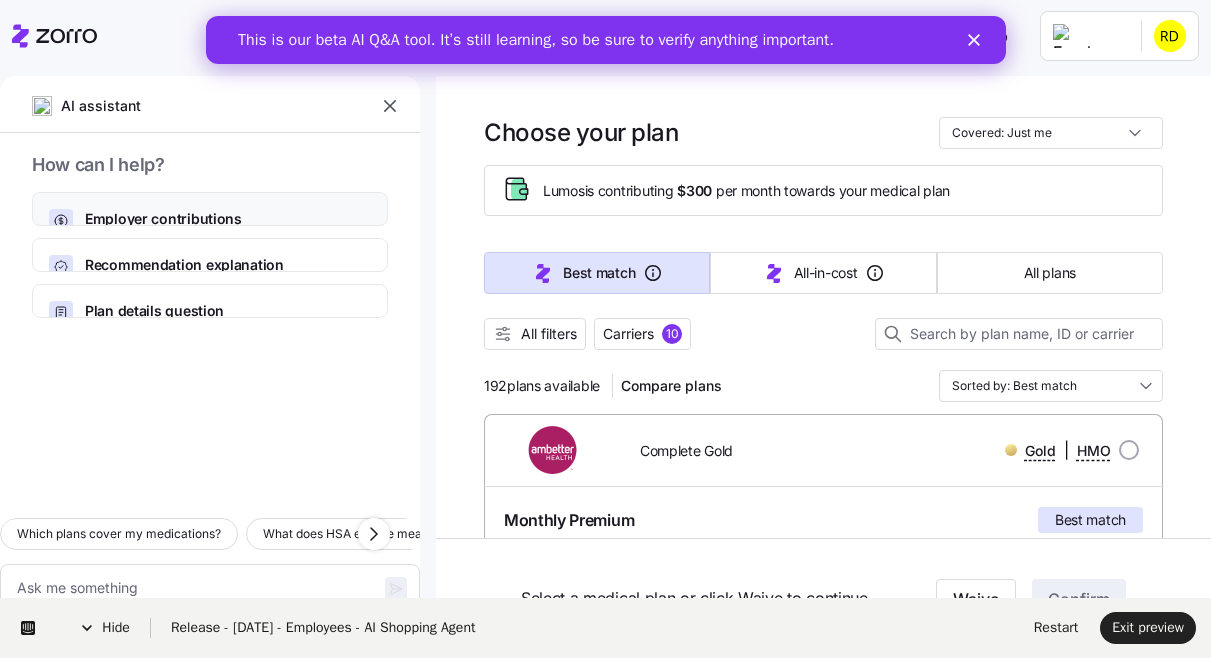 click on "Employer contributions" at bounding box center (218, 219) 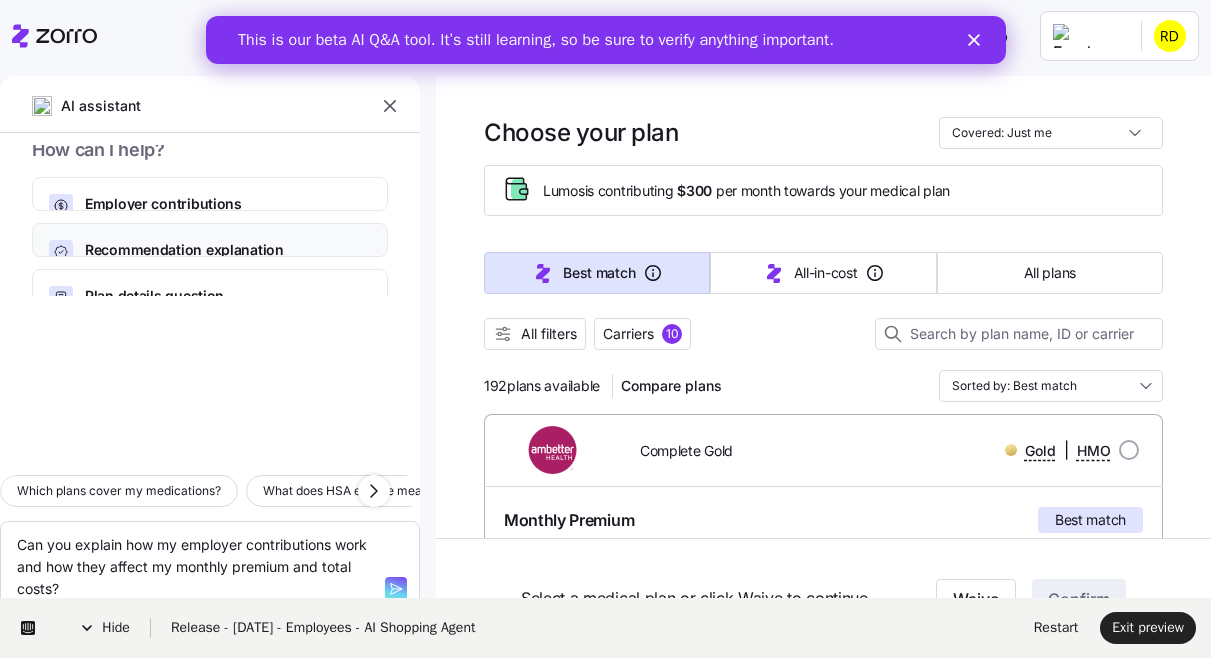 click on "Recommendation explanation" at bounding box center (218, 250) 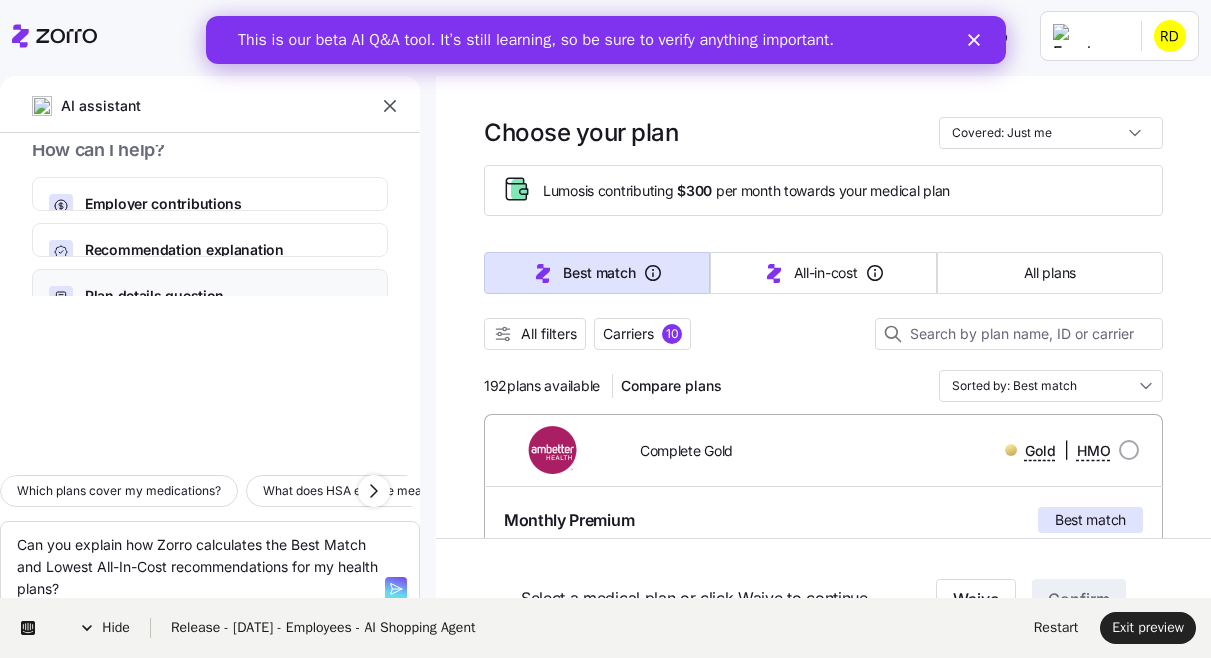 click on "Plan details question Ask about doctors, deductibles, and benefits" at bounding box center [210, 286] 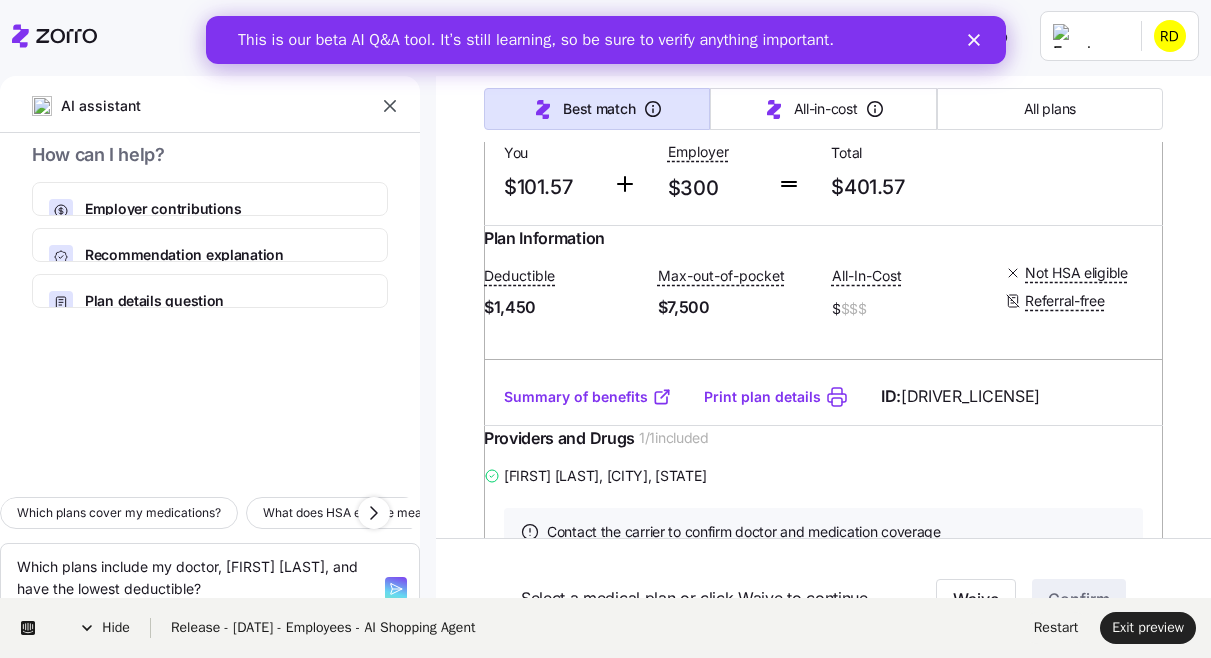scroll, scrollTop: 434, scrollLeft: 0, axis: vertical 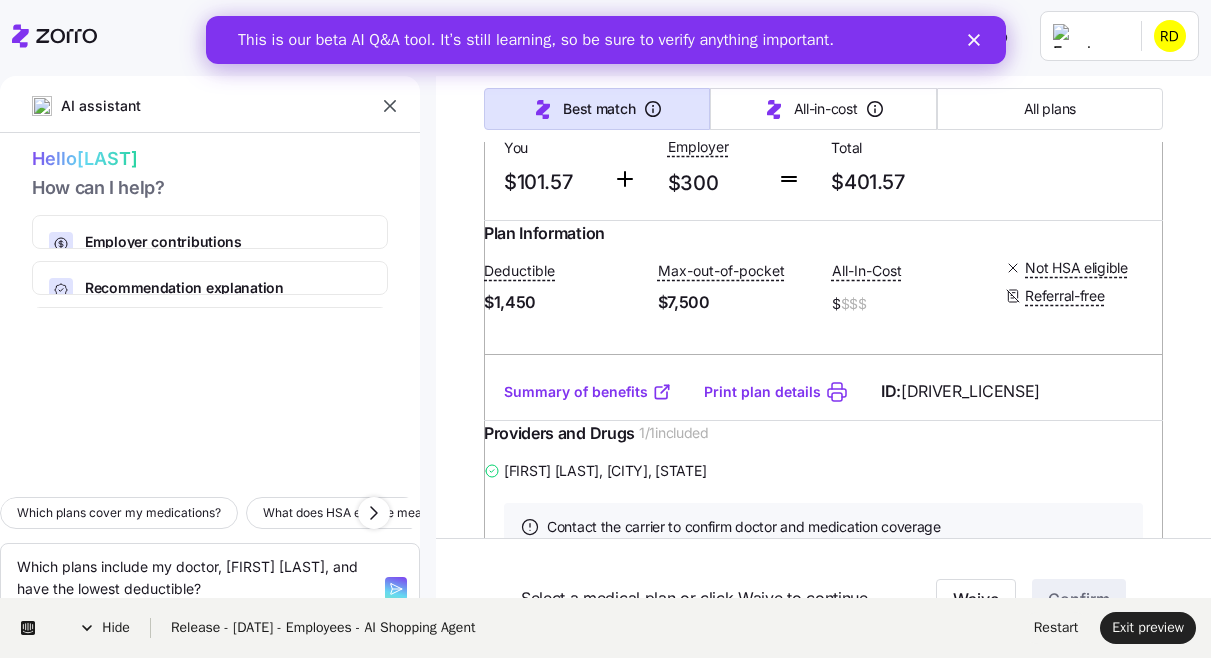 click on "This is our beta AI Q&A tool. It’s still learning, so be sure to verify anything important." at bounding box center (605, 40) 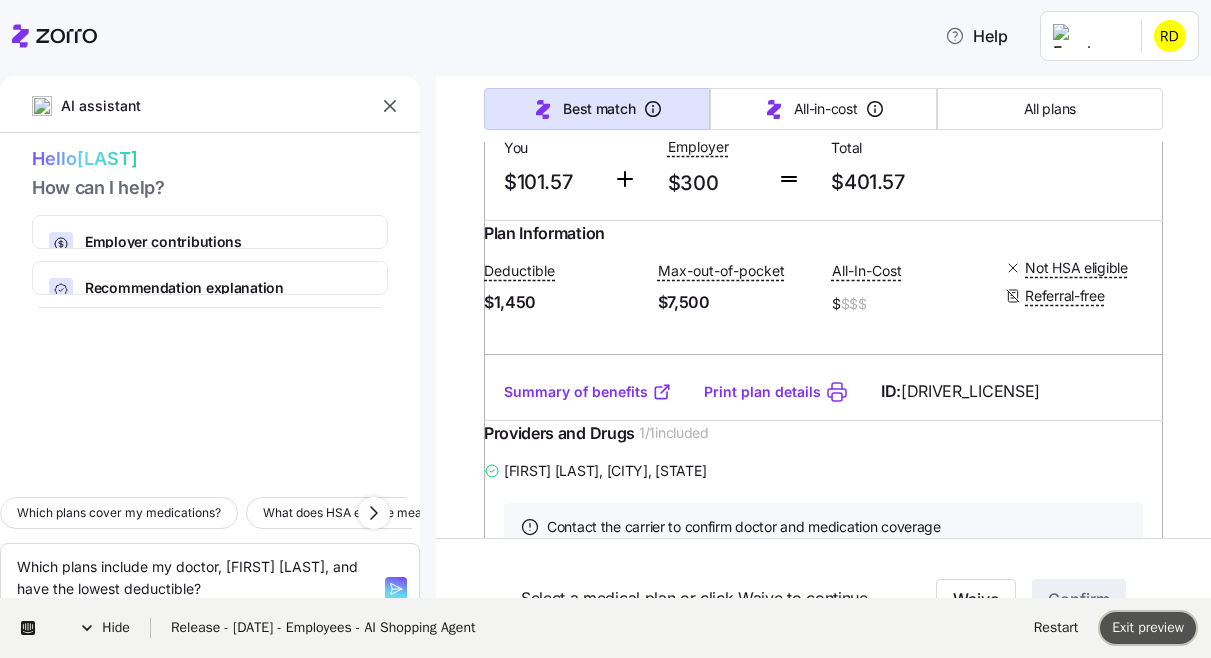 click on "Exit preview" at bounding box center (1148, 628) 